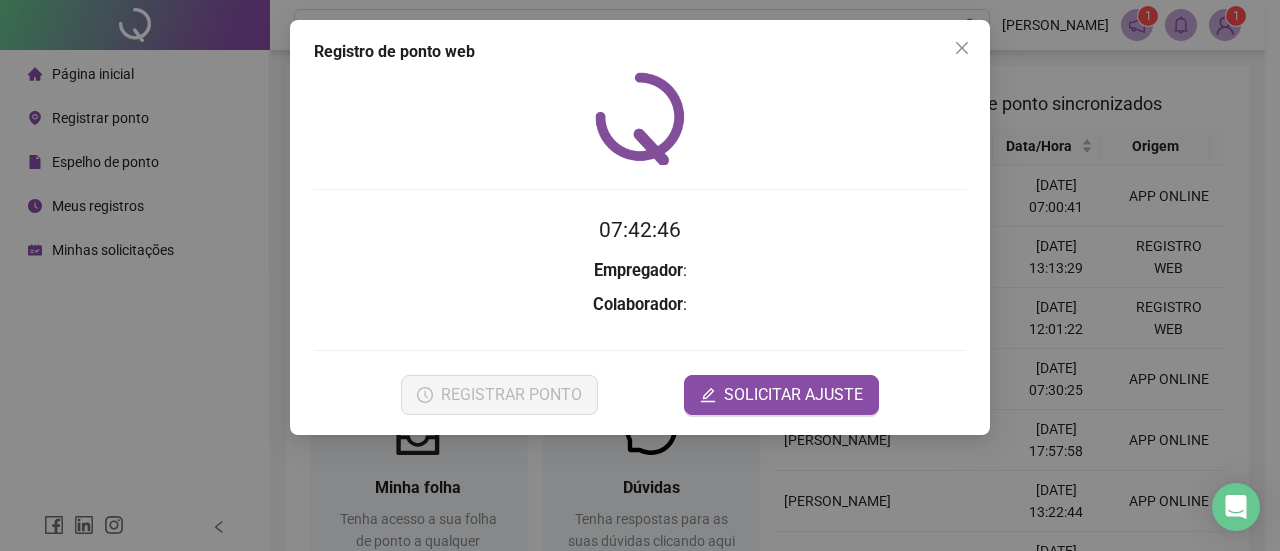 scroll, scrollTop: 0, scrollLeft: 0, axis: both 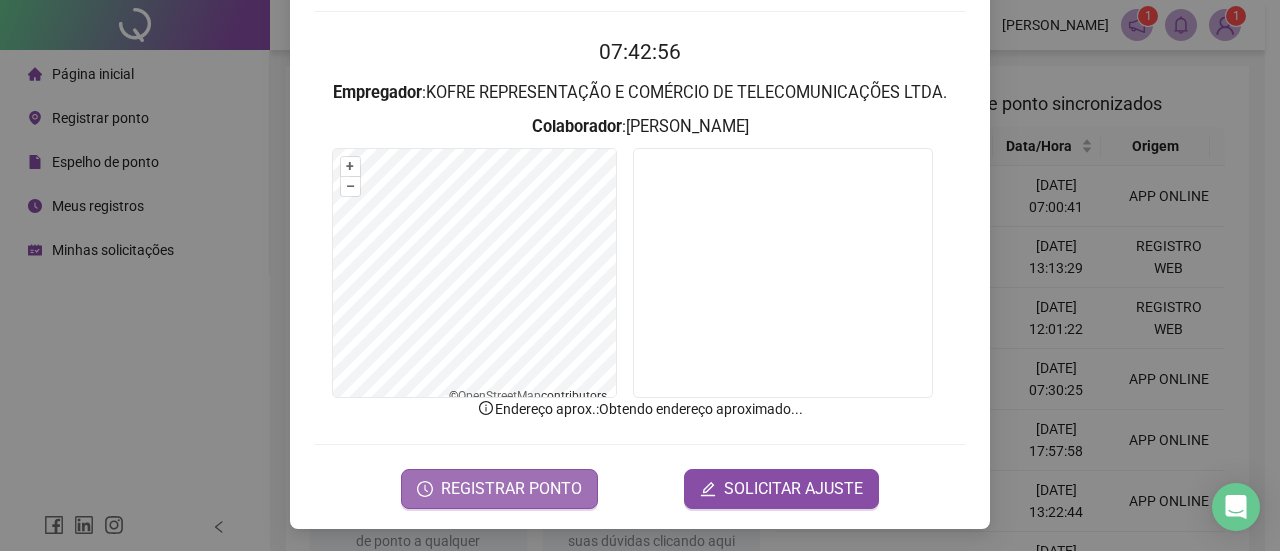 click on "REGISTRAR PONTO" at bounding box center (511, 489) 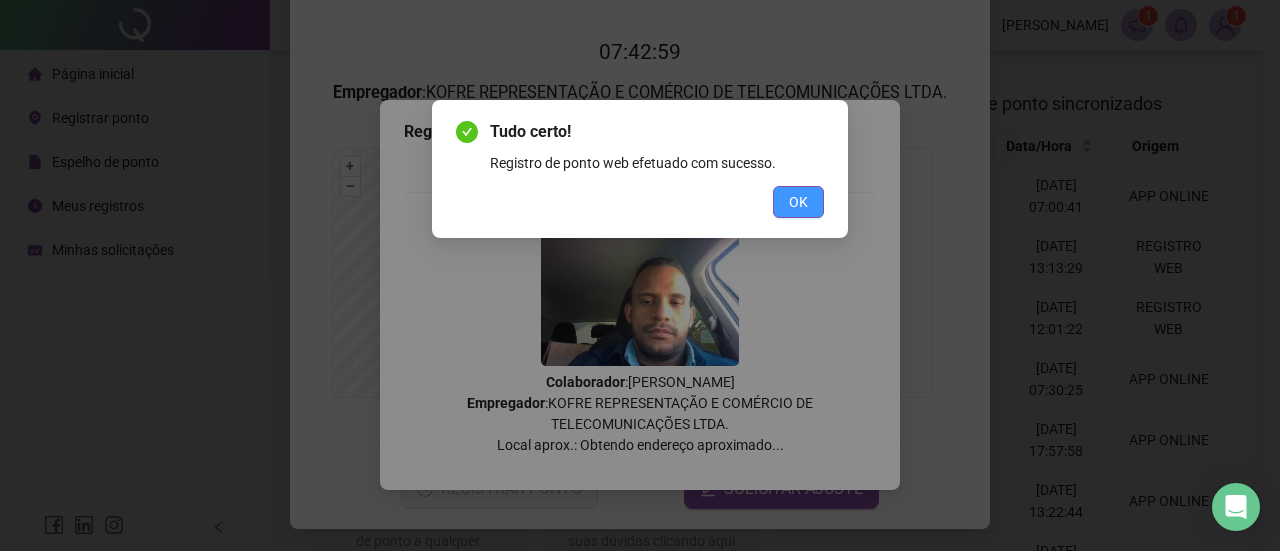 click on "OK" at bounding box center [798, 202] 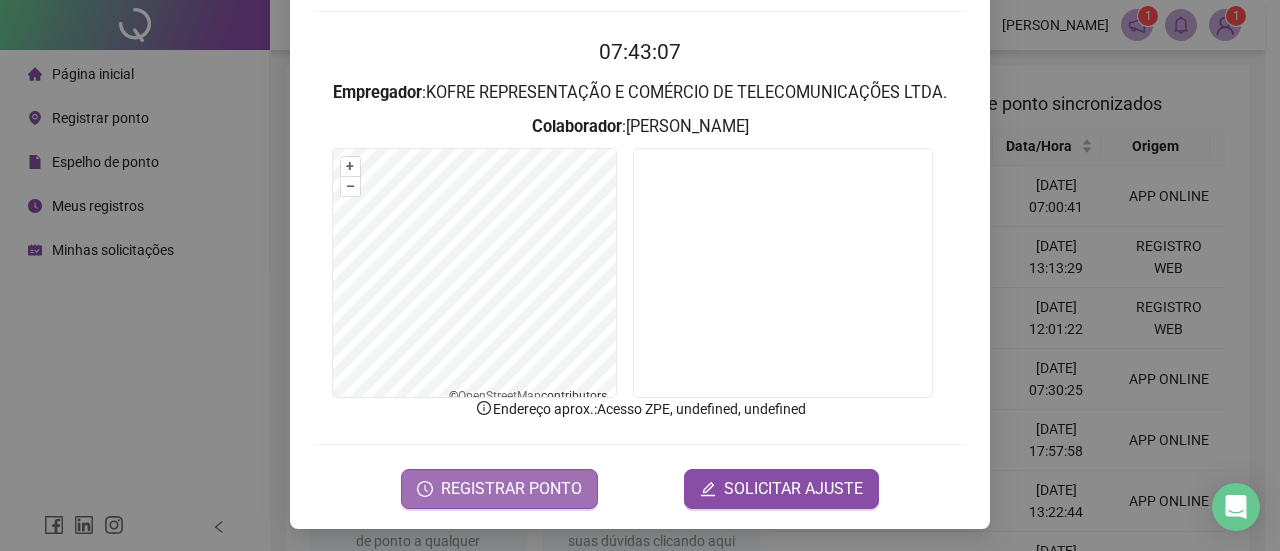 click on "REGISTRAR PONTO" at bounding box center [511, 489] 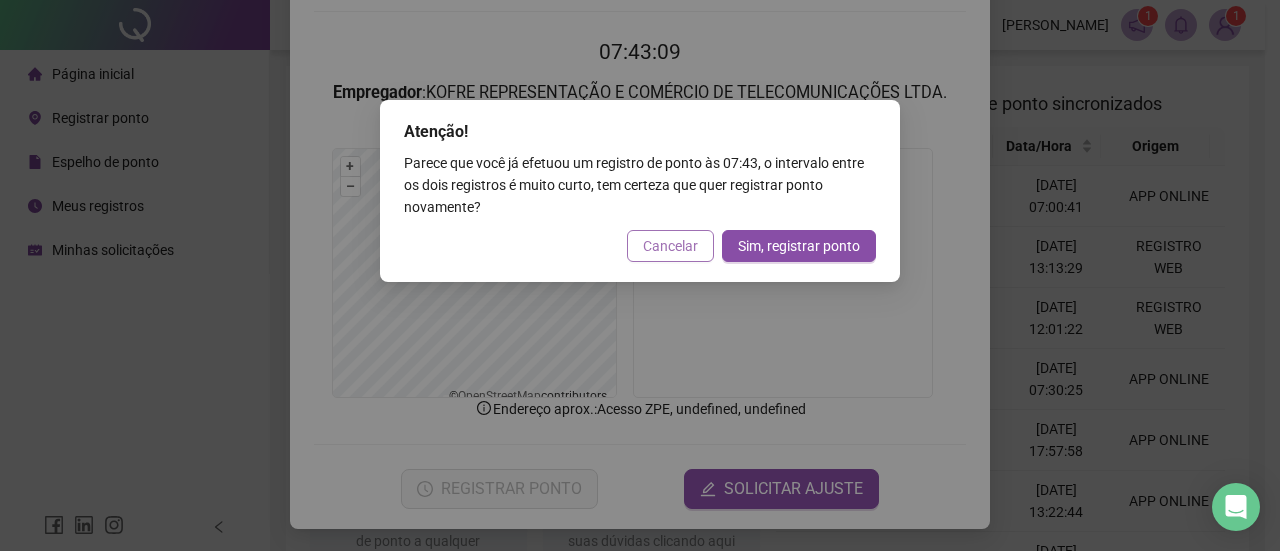 click on "Cancelar" at bounding box center [670, 246] 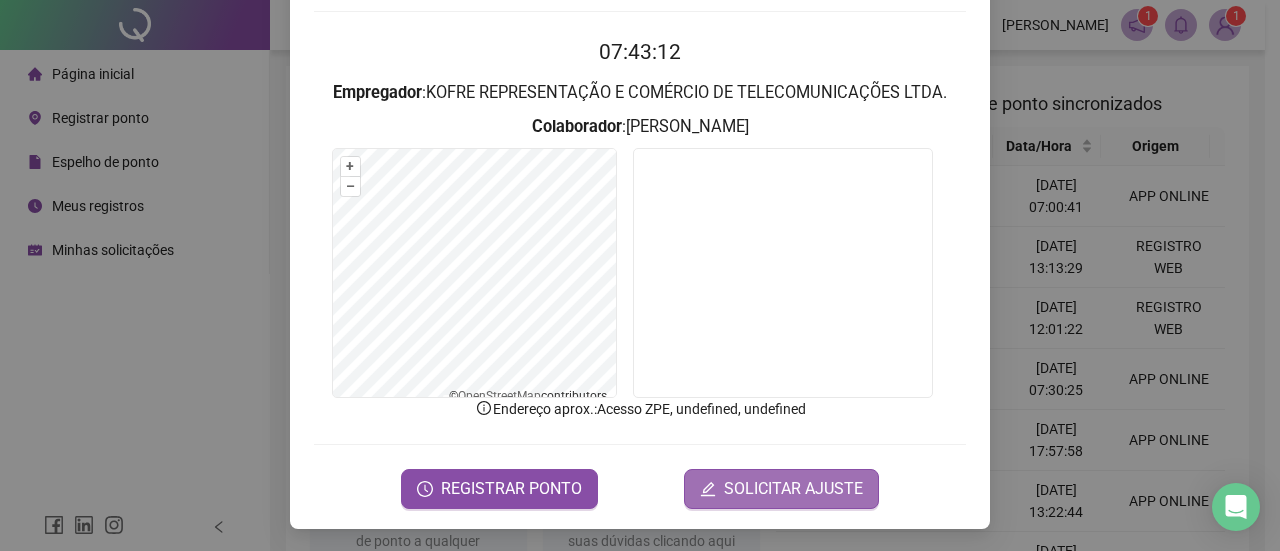 click on "SOLICITAR AJUSTE" at bounding box center [793, 489] 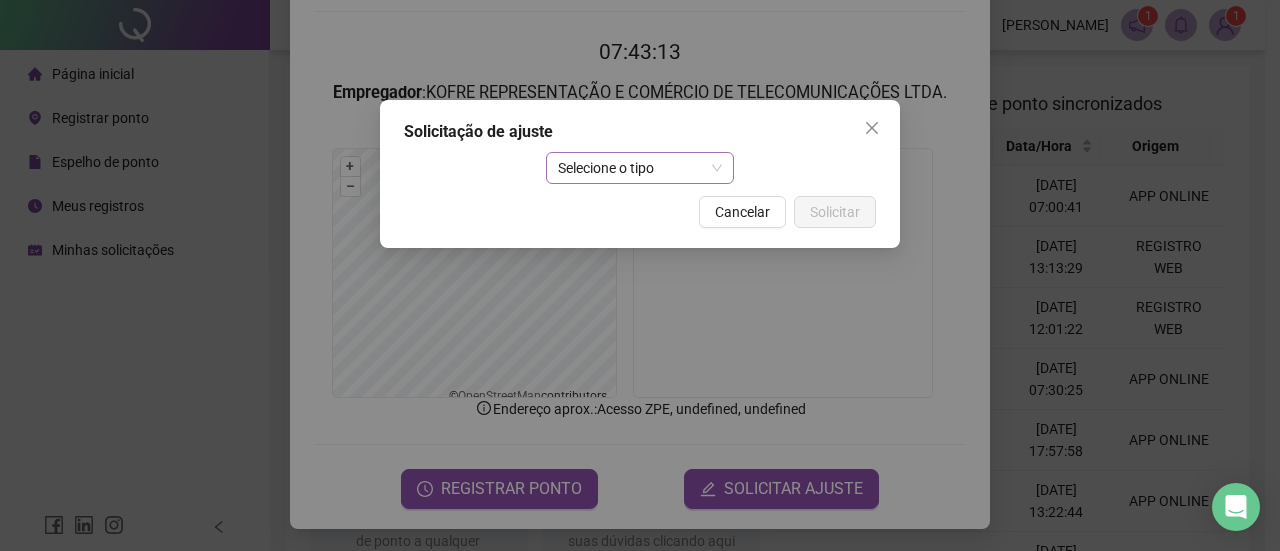 click on "Selecione o tipo" at bounding box center [640, 168] 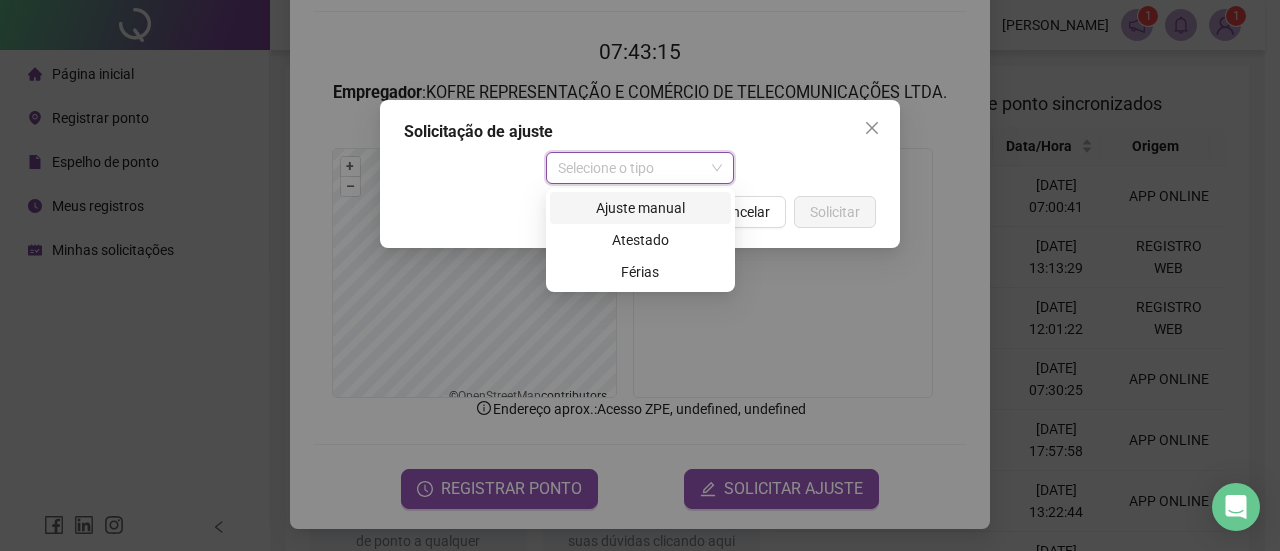 click on "Ajuste manual" at bounding box center [640, 208] 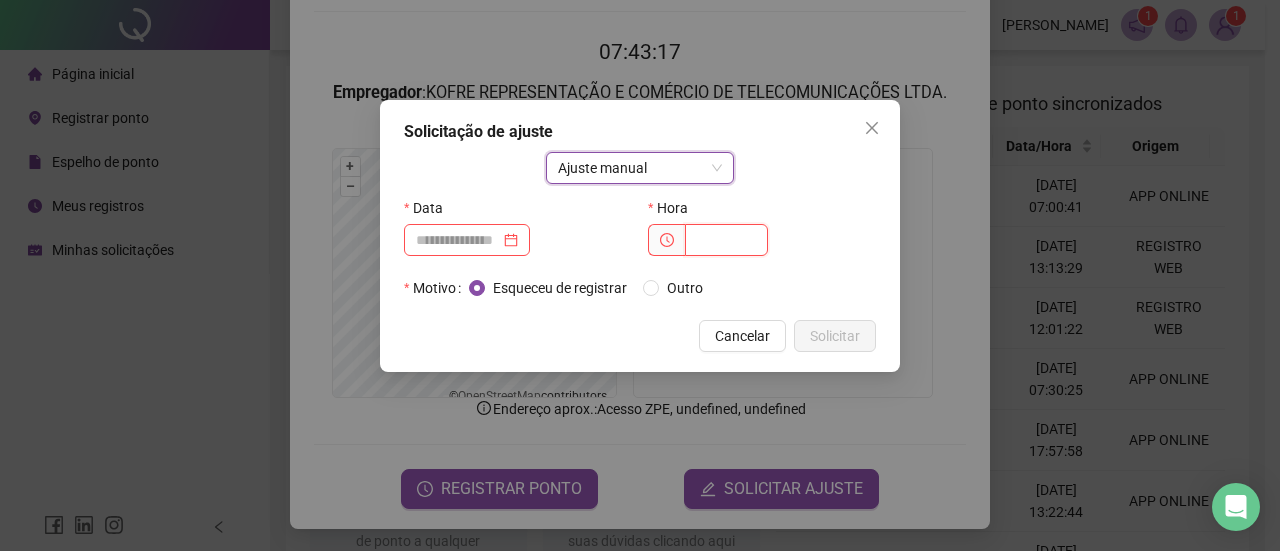 click at bounding box center [726, 240] 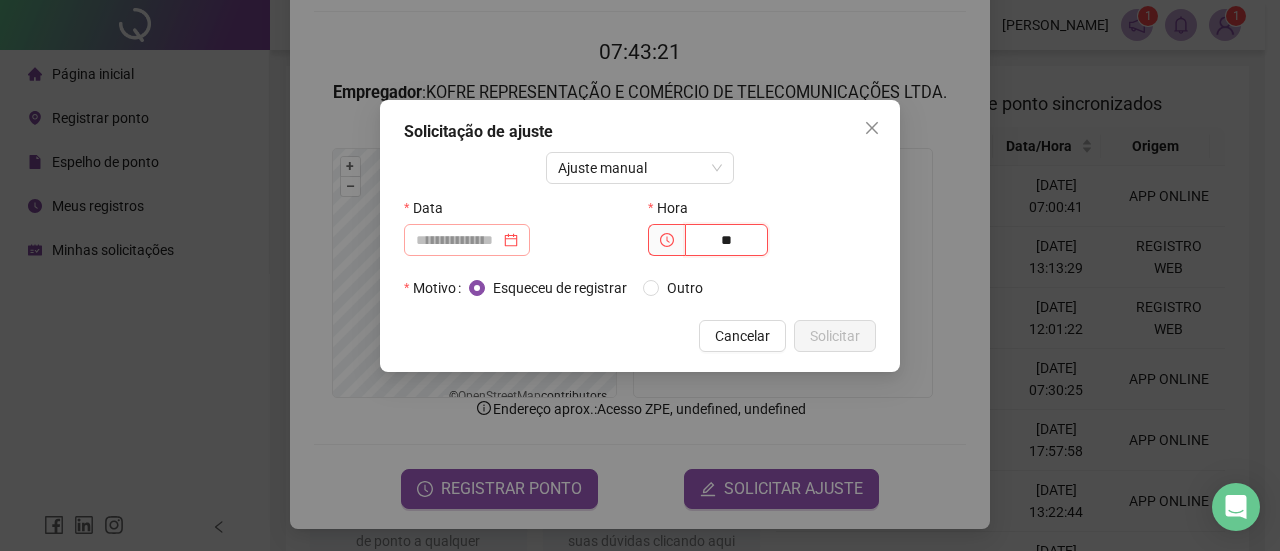 type on "**" 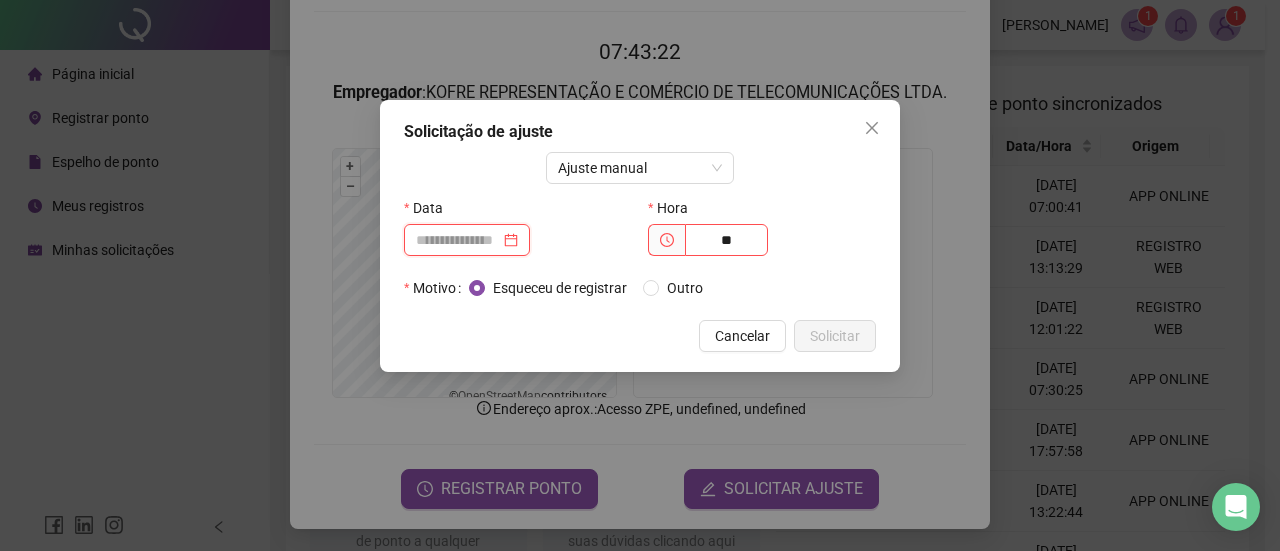 click at bounding box center (458, 240) 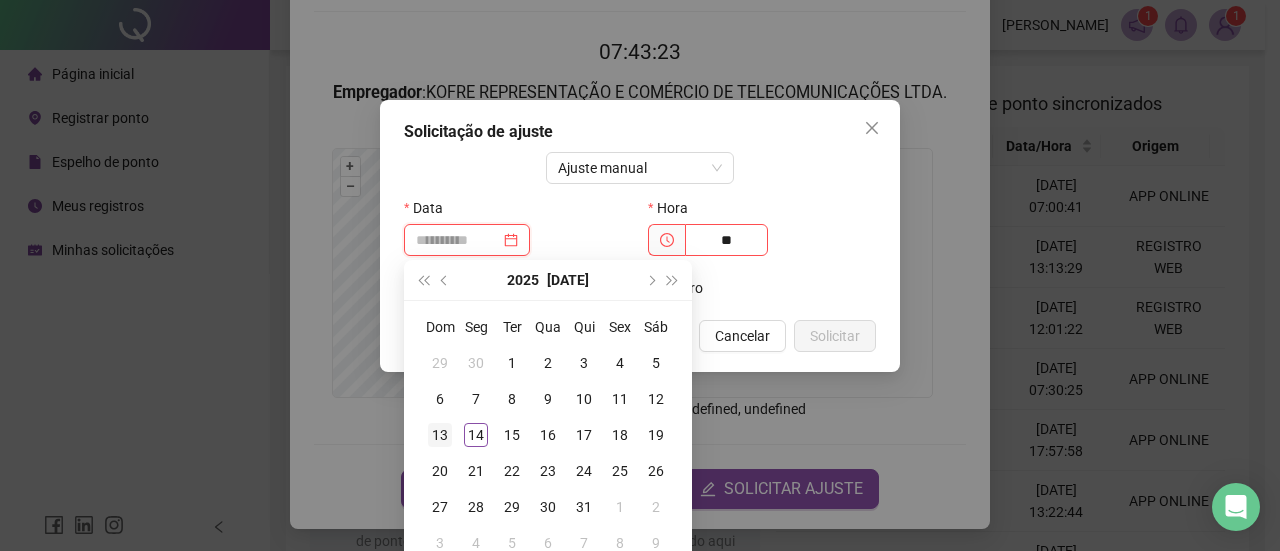 type on "**********" 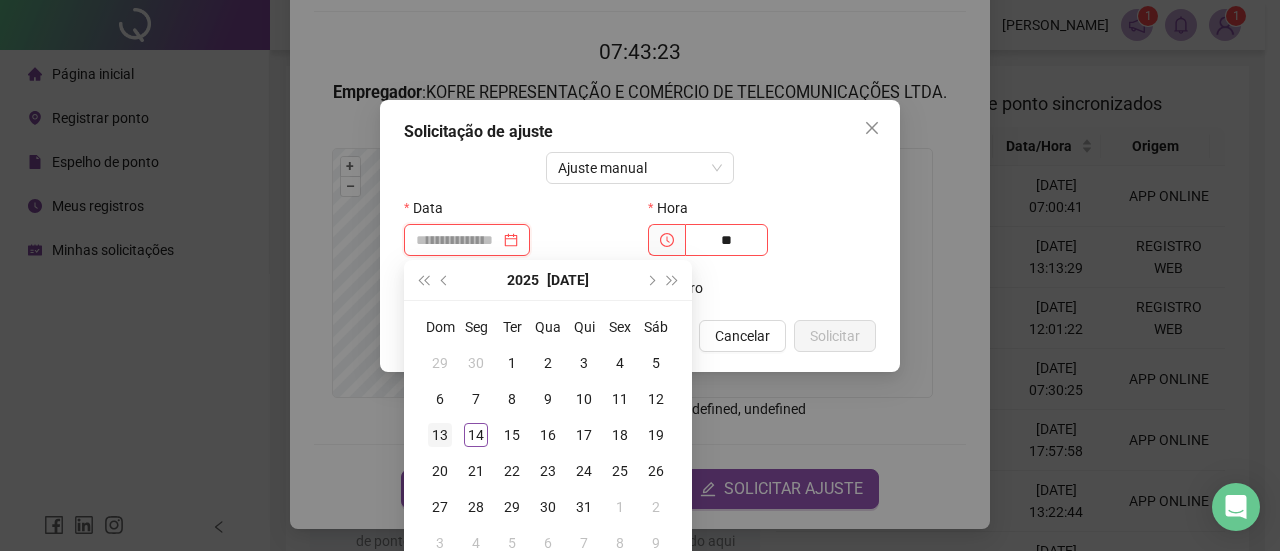 type on "**********" 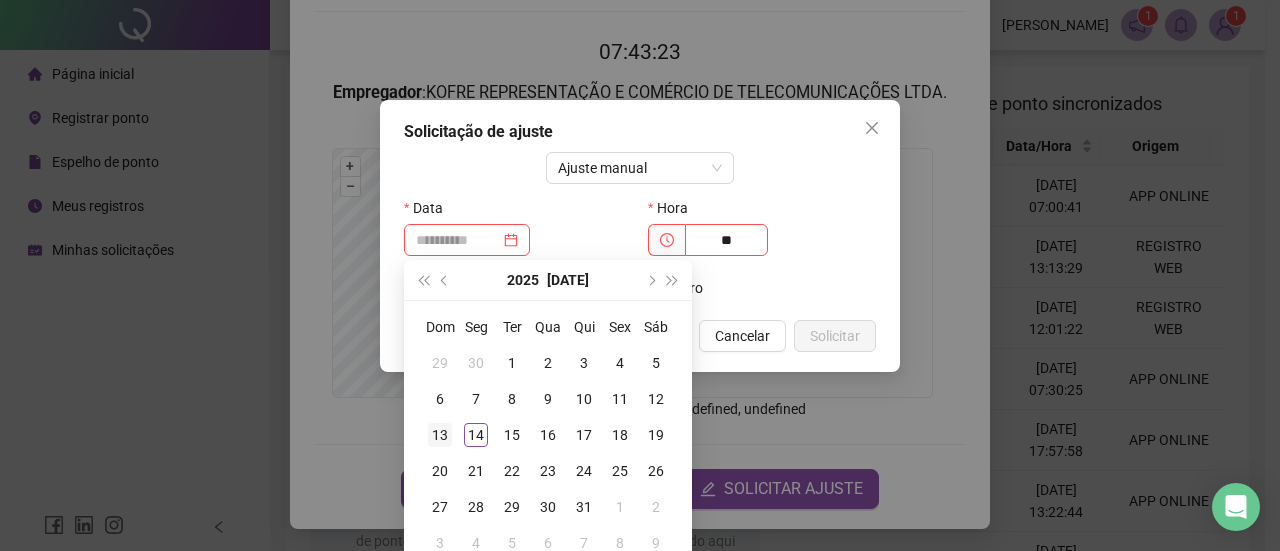 click on "13" at bounding box center (440, 435) 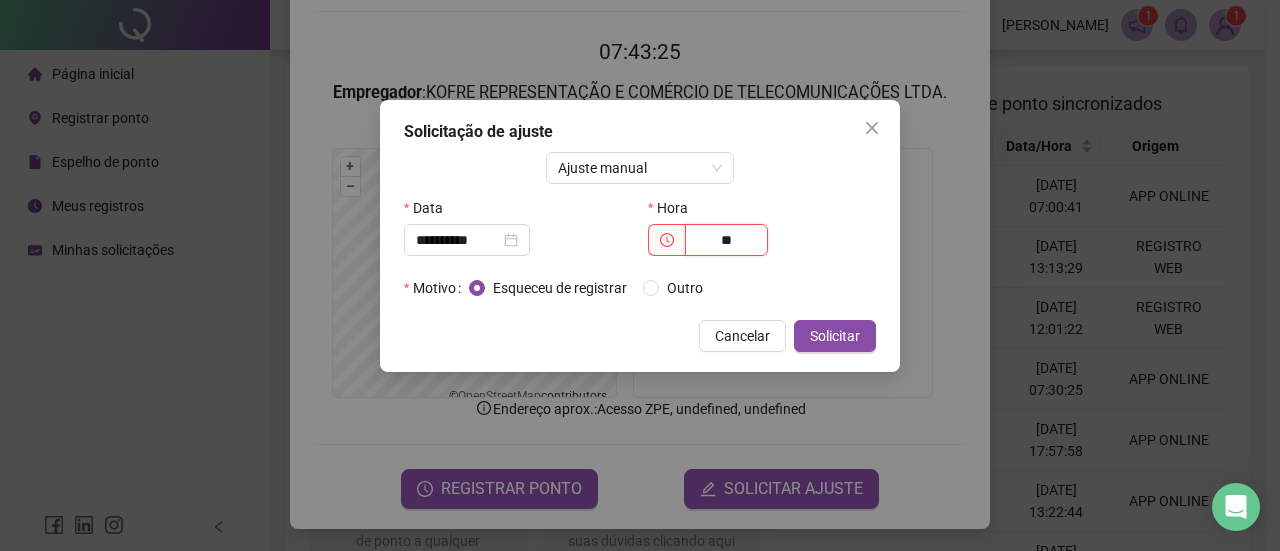click on "**" at bounding box center (726, 240) 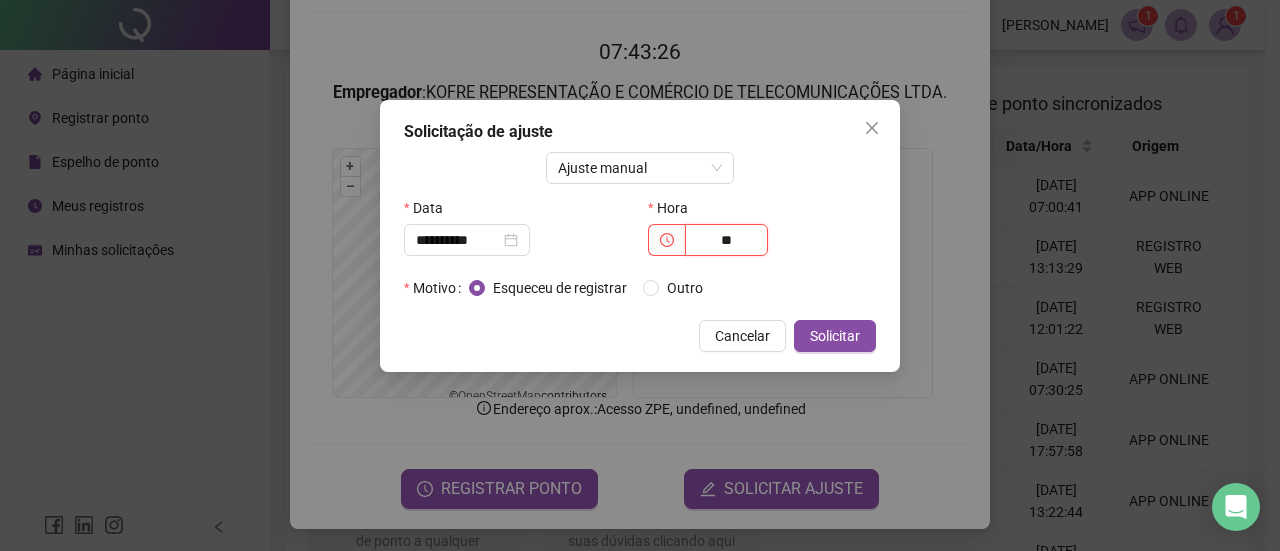 type on "*" 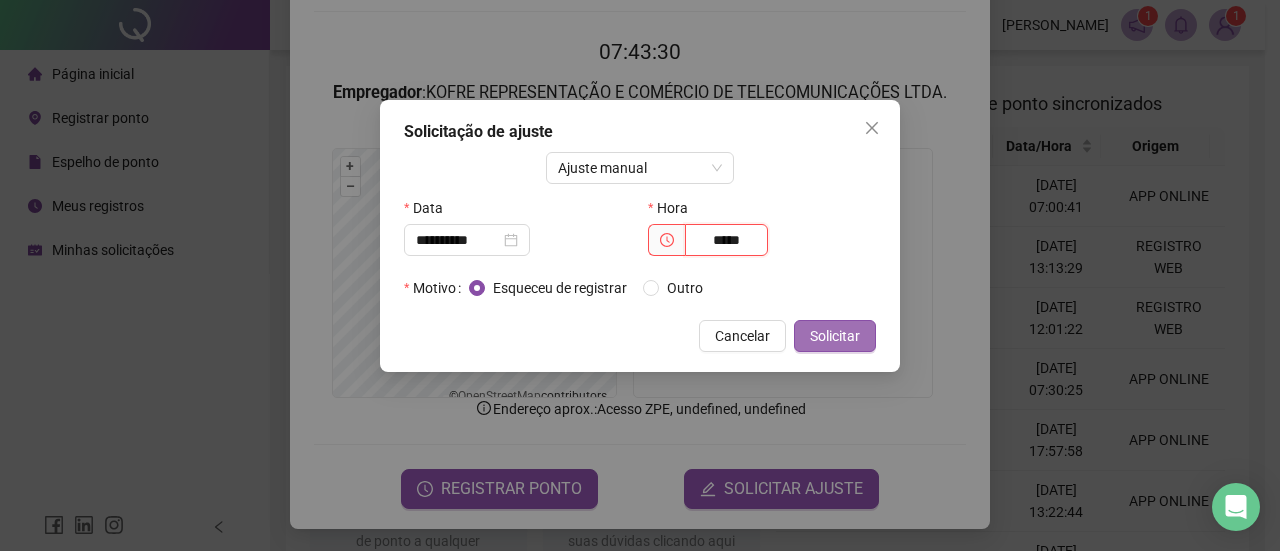 type on "*****" 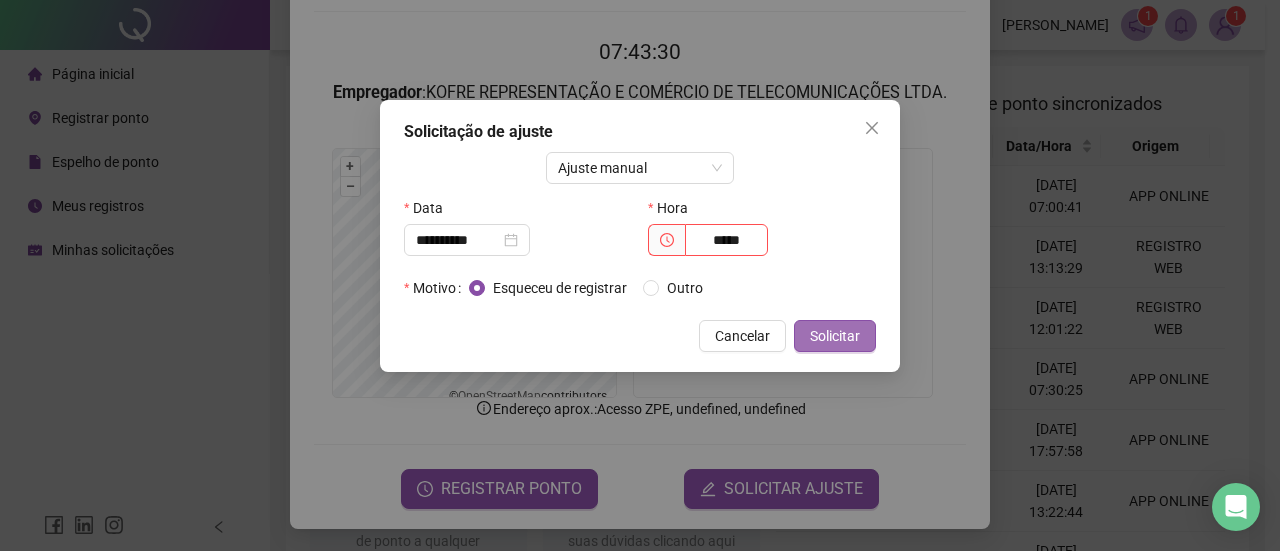click on "Solicitar" at bounding box center (835, 336) 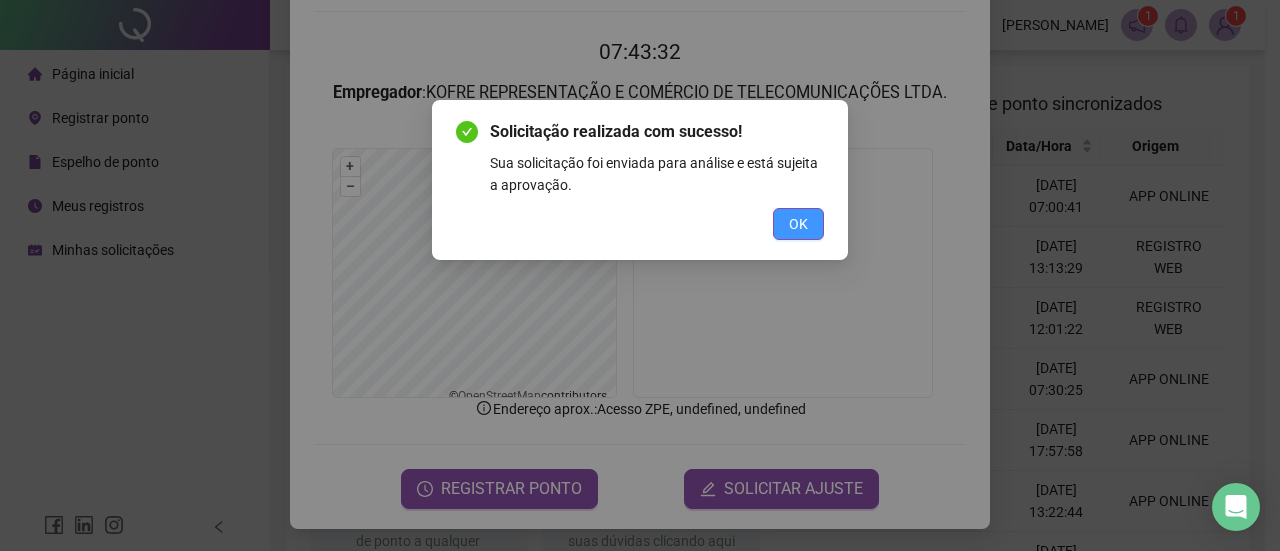 click on "OK" at bounding box center [798, 224] 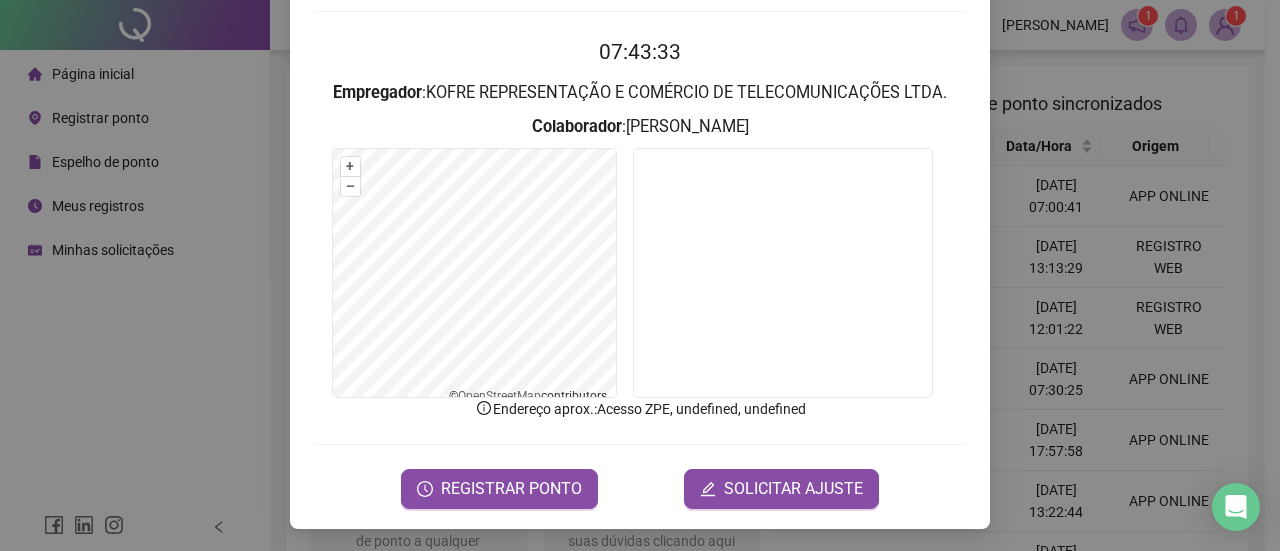click on "Registro de ponto web 07:43:33 Empregador :  KOFRE REPRESENTAÇÃO E COMÉRCIO DE TELECOMUNICAÇÕES LTDA. Colaborador :  [PERSON_NAME]  + – ⇧ › ©  OpenStreetMap  contributors. Endereço aprox. :  Acesso ZPE, undefined, undefined REGISTRAR PONTO SOLICITAR AJUSTE" at bounding box center [640, 185] 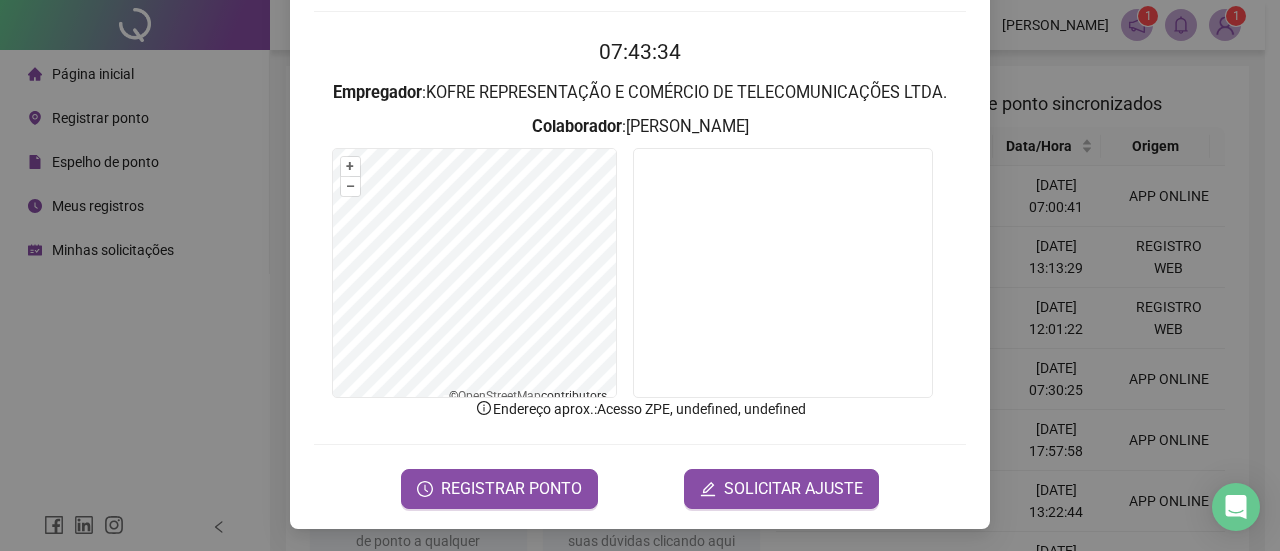 drag, startPoint x: 523, startPoint y: 478, endPoint x: 646, endPoint y: 467, distance: 123.49089 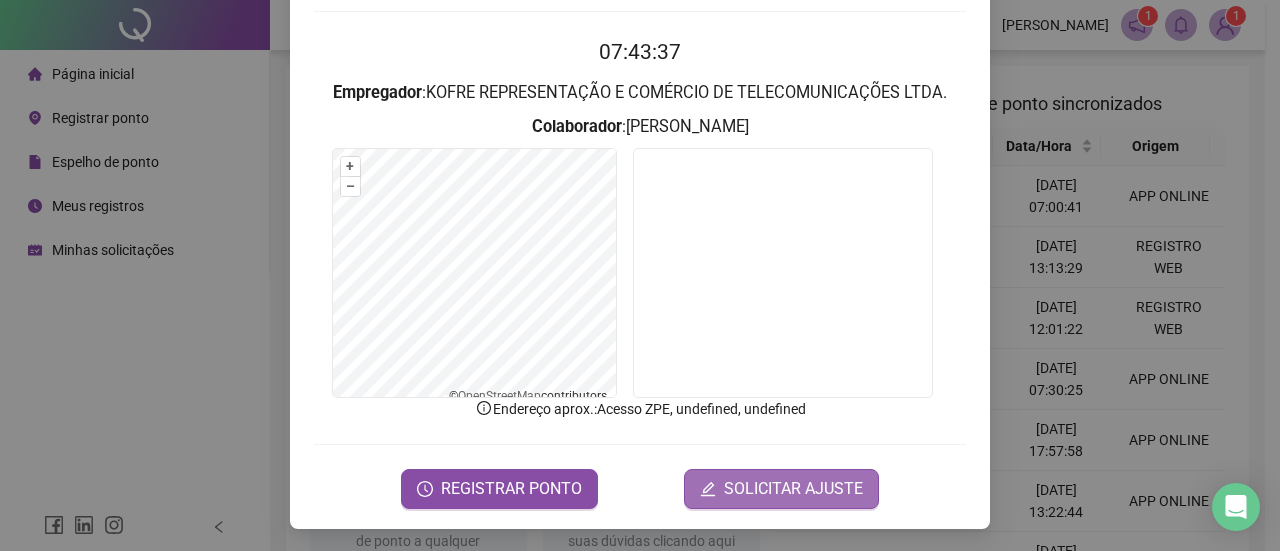 drag, startPoint x: 713, startPoint y: 485, endPoint x: 692, endPoint y: 471, distance: 25.23886 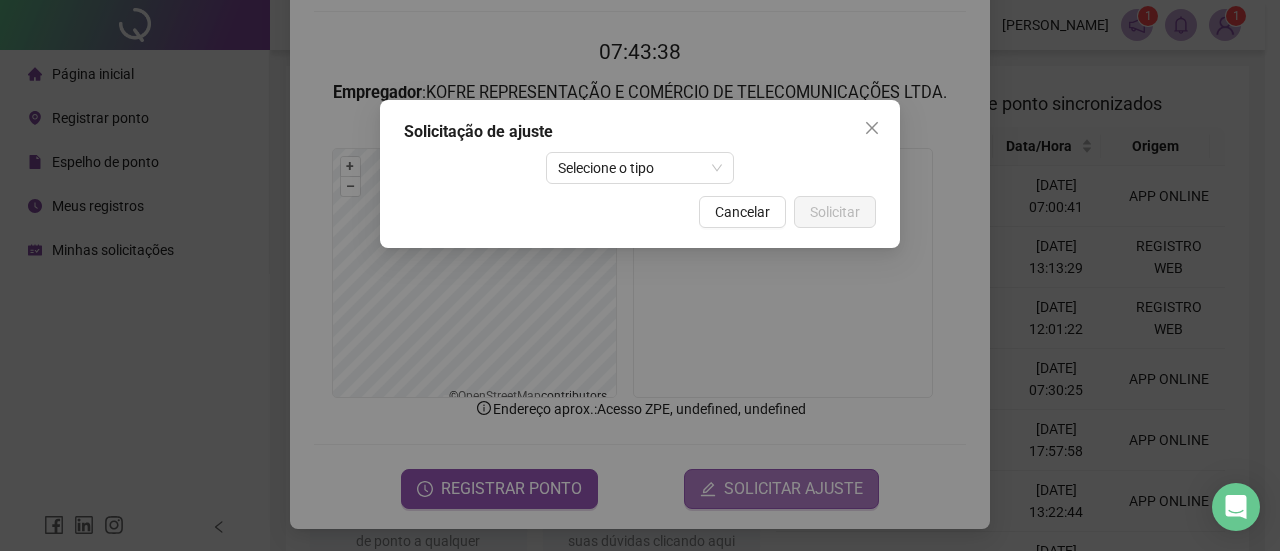 click on "Solicitação de ajuste Selecione o tipo Cancelar Solicitar" at bounding box center (640, 275) 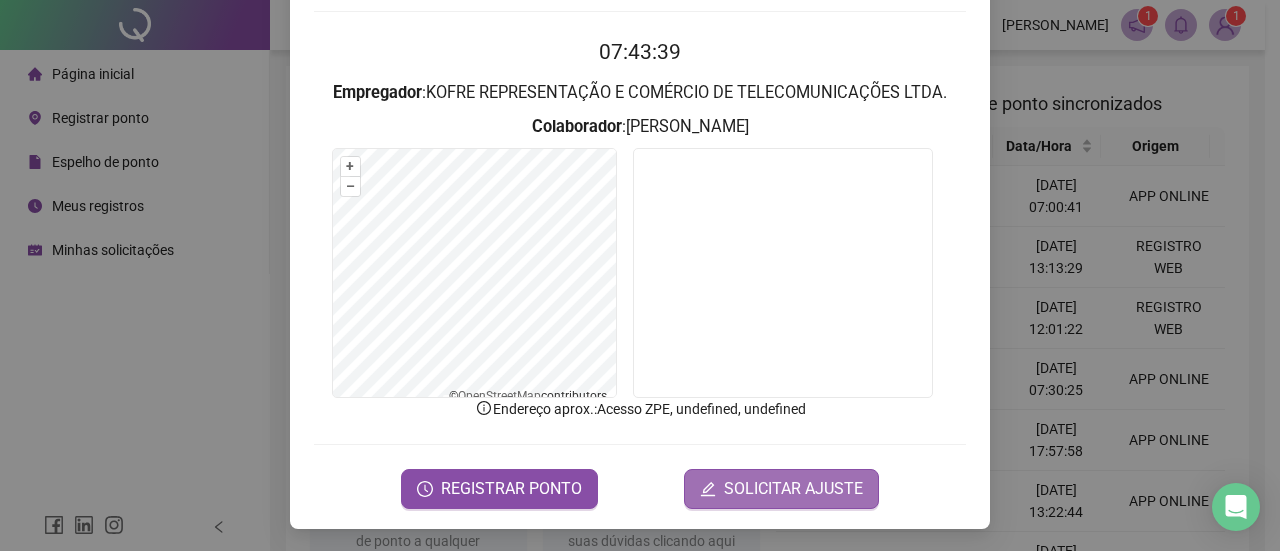 click on "SOLICITAR AJUSTE" at bounding box center (781, 489) 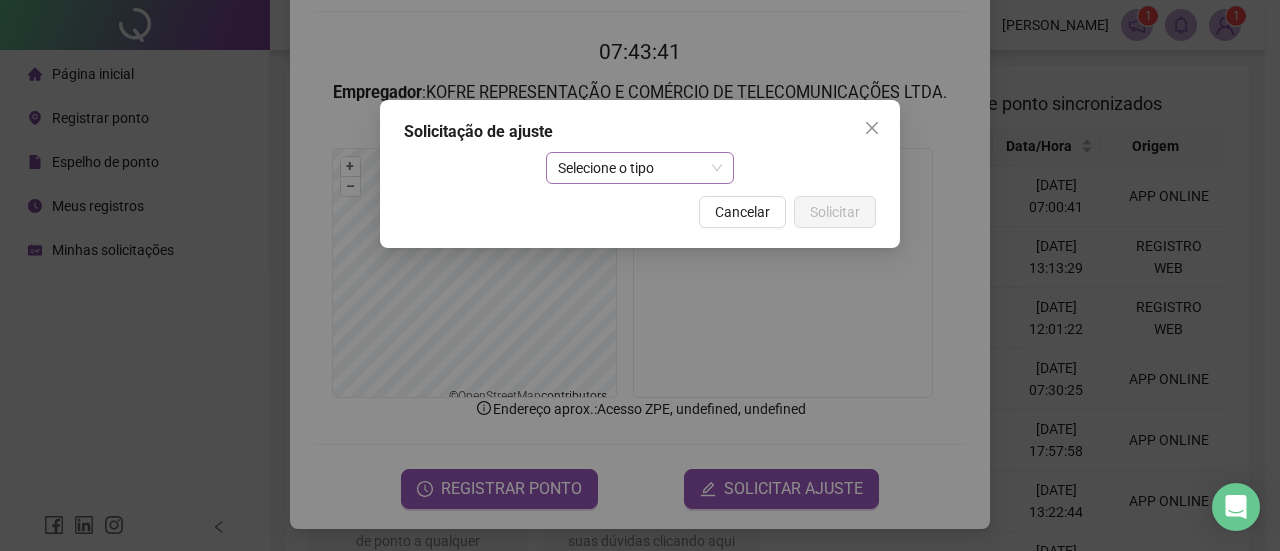 click on "Selecione o tipo" at bounding box center [640, 168] 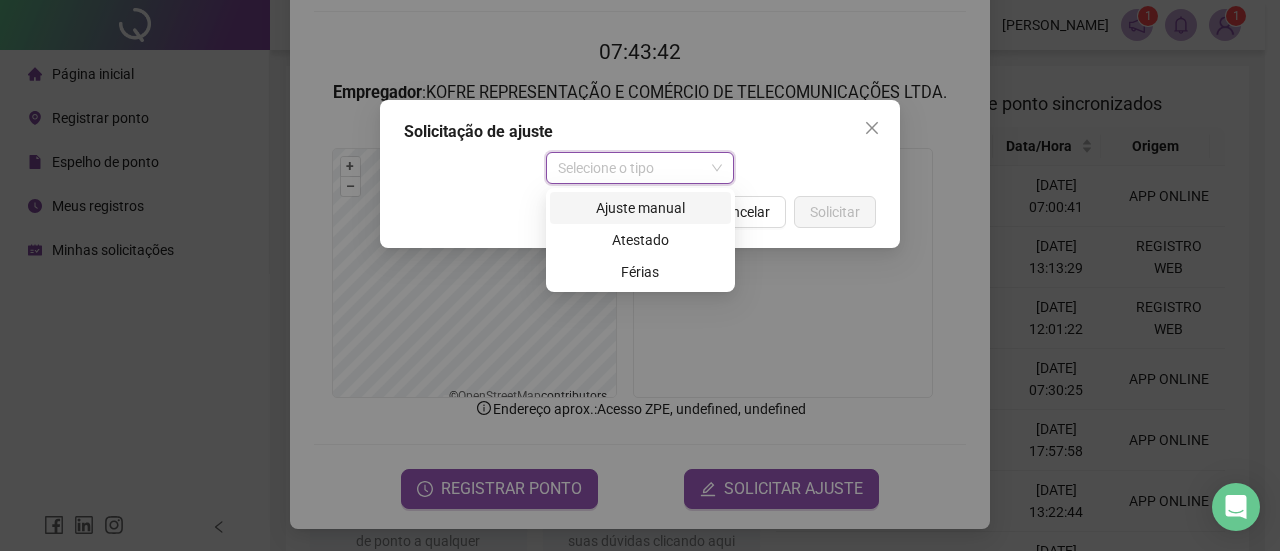 click on "Ajuste manual" at bounding box center [640, 208] 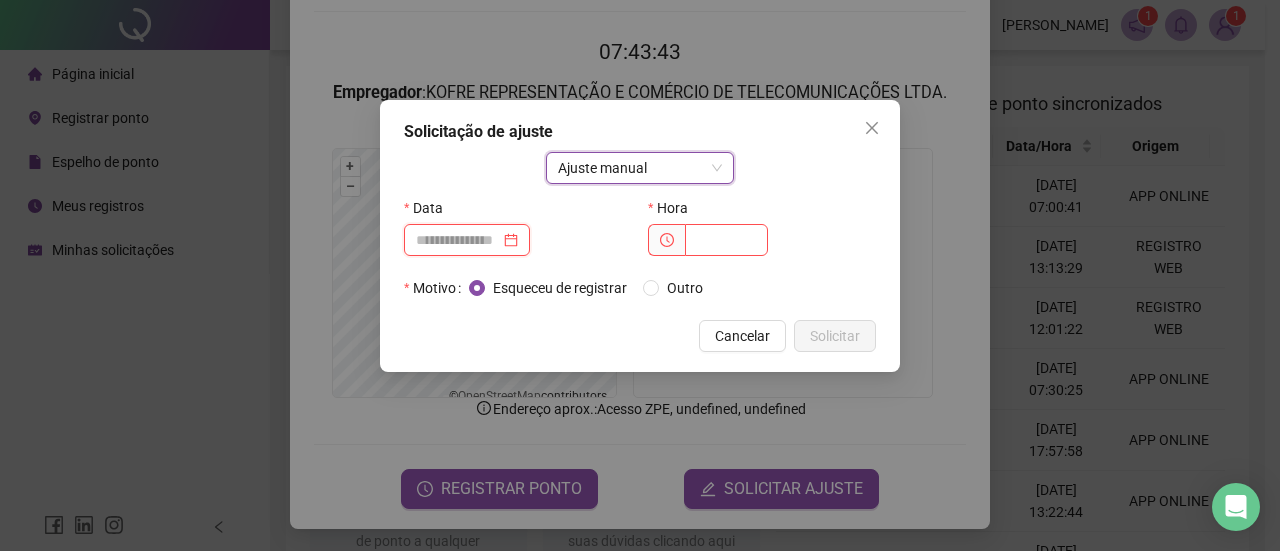 click at bounding box center [458, 240] 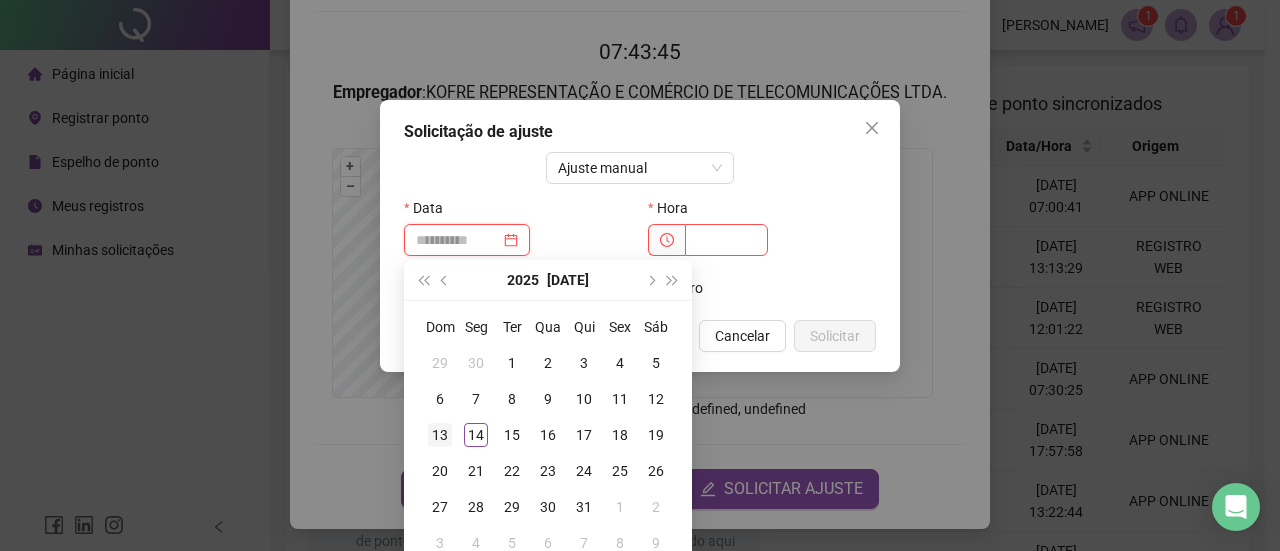 type on "**********" 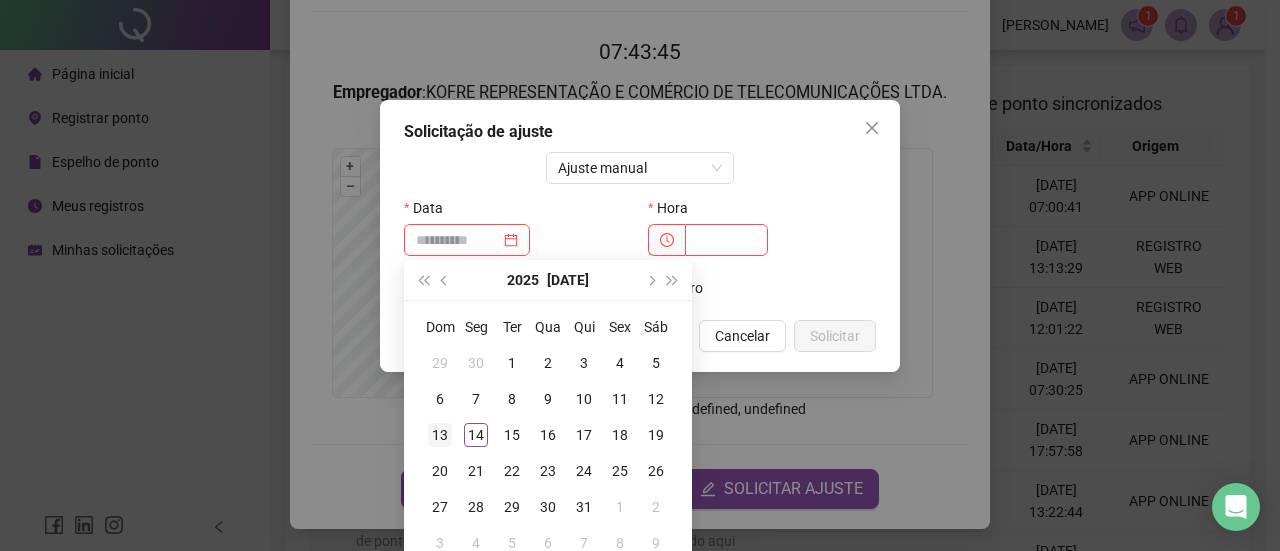 click on "13" at bounding box center (440, 435) 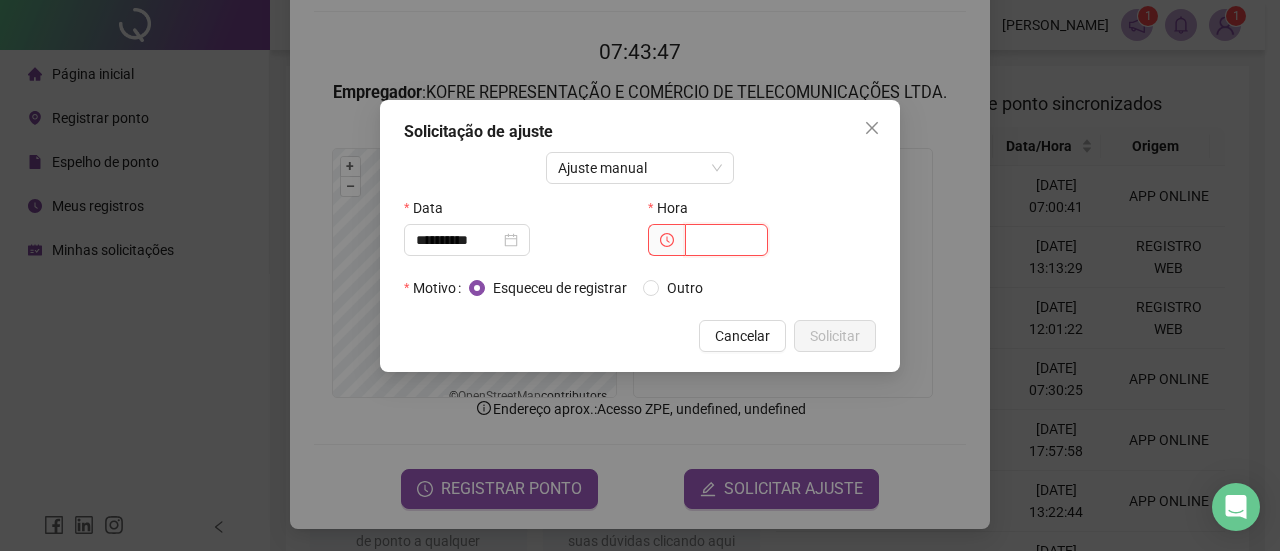 click at bounding box center (726, 240) 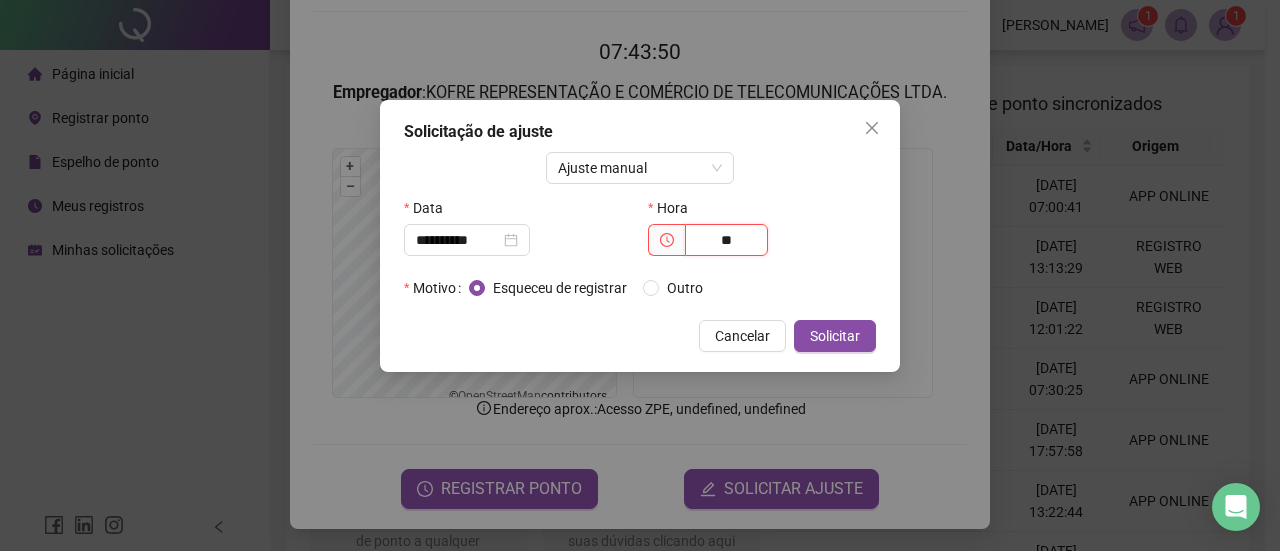 type on "*" 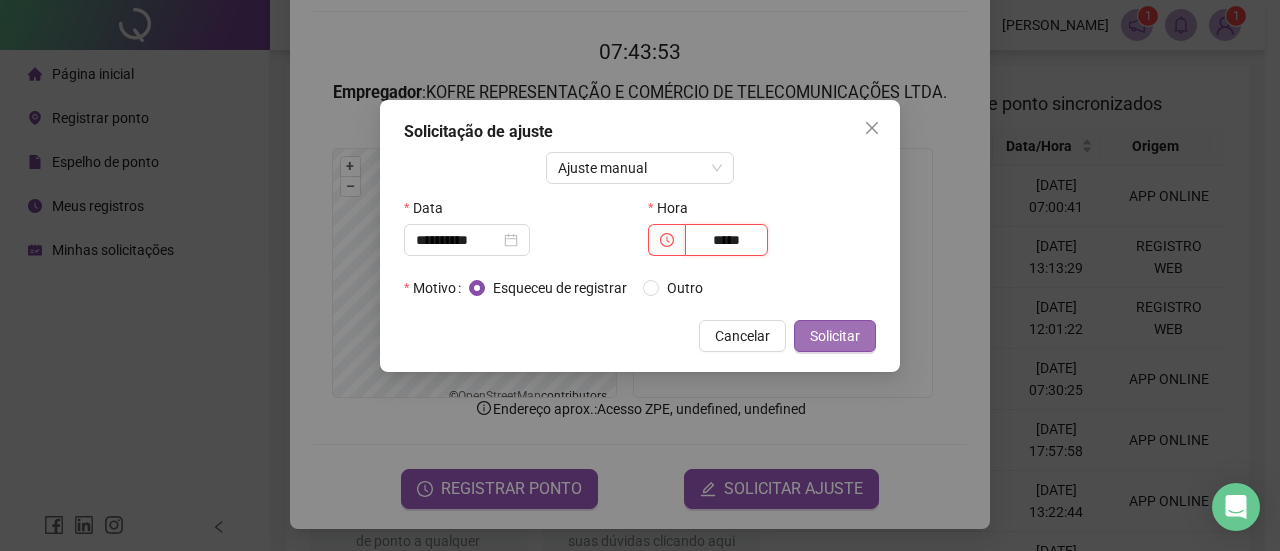 type on "*****" 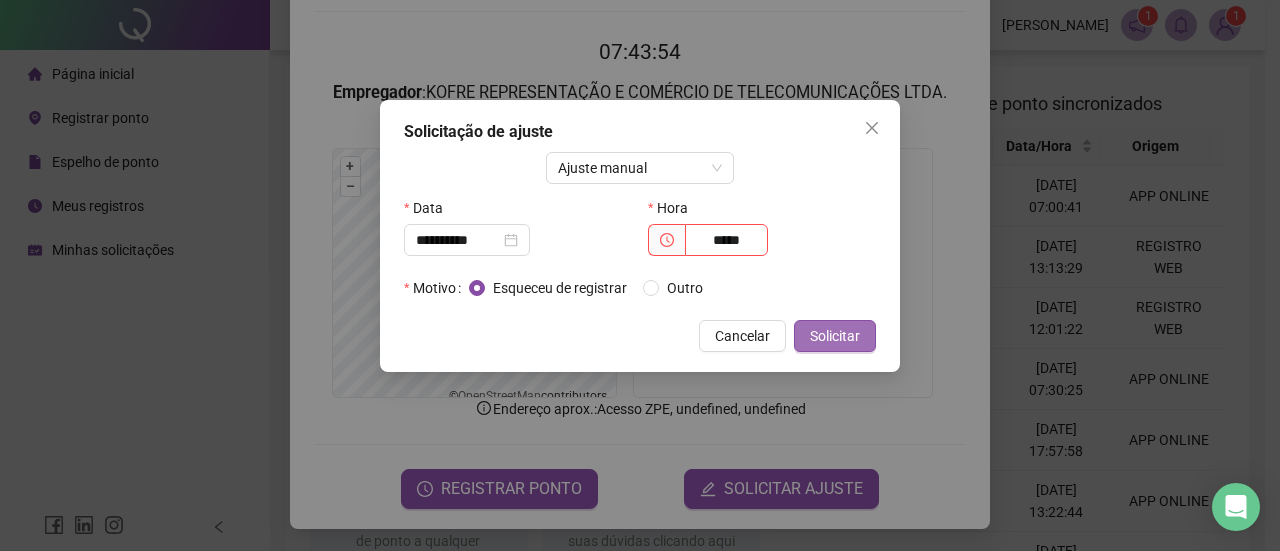 click on "Solicitar" at bounding box center [835, 336] 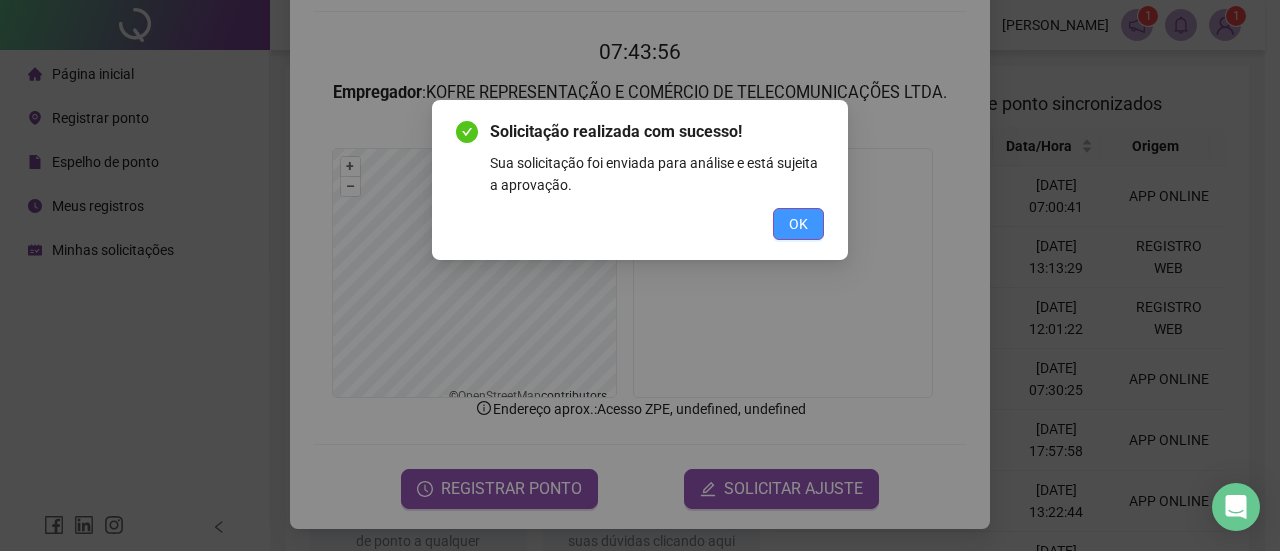 click on "OK" at bounding box center [798, 224] 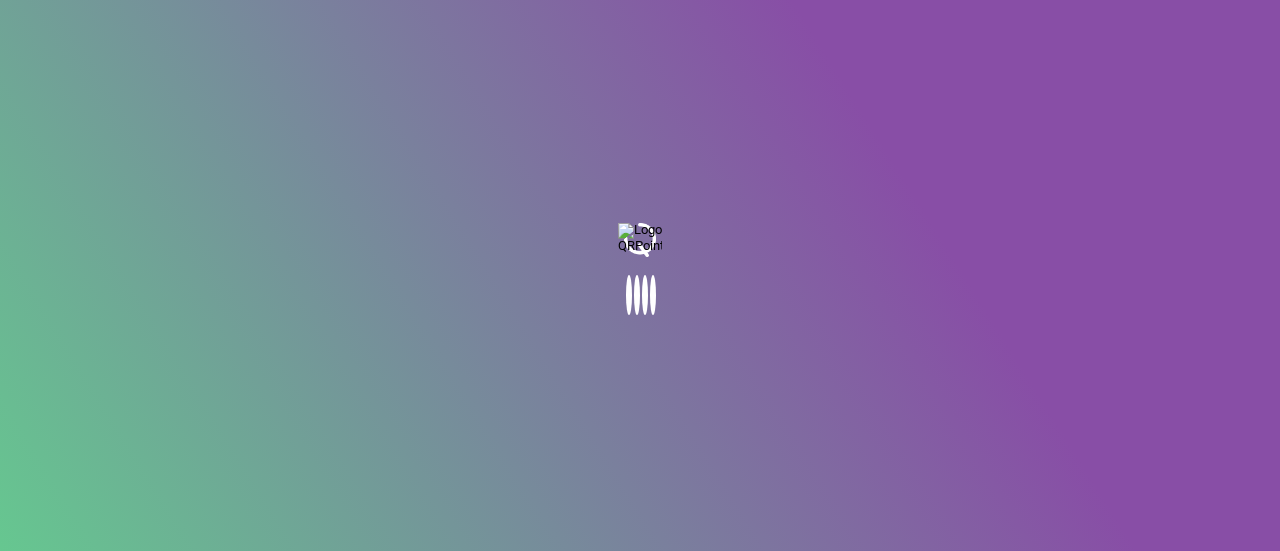 scroll, scrollTop: 0, scrollLeft: 0, axis: both 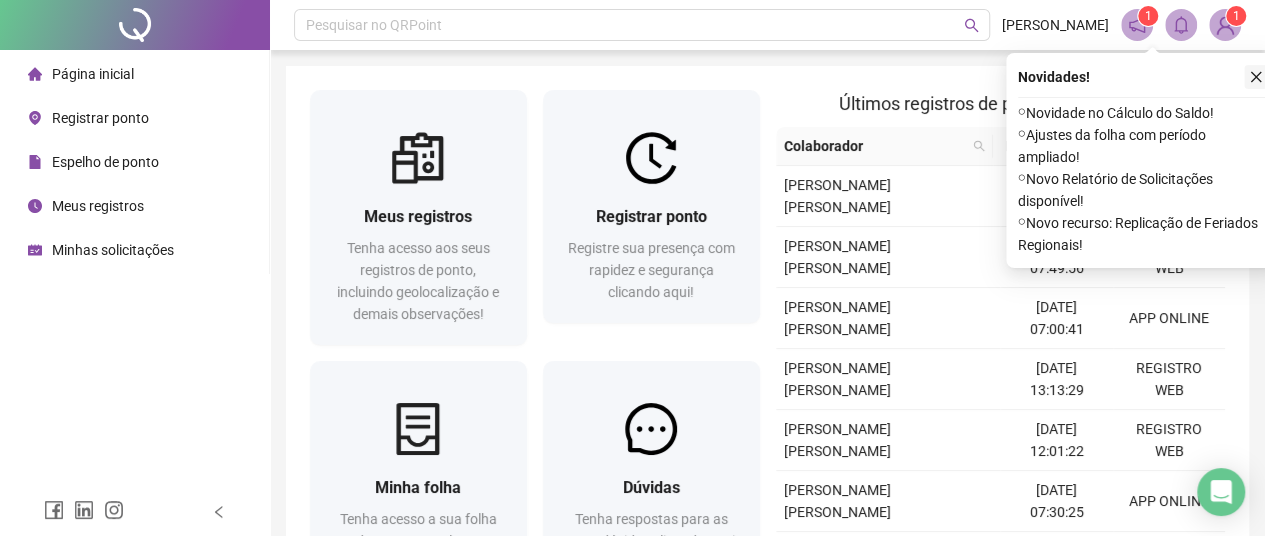 click 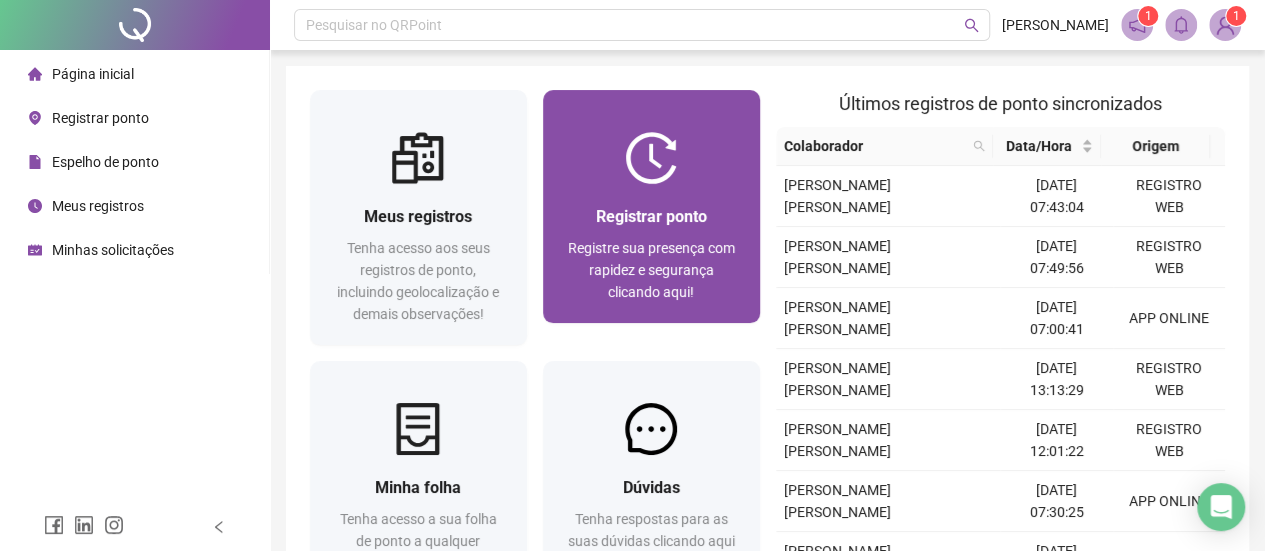 click on "Registrar ponto Registre sua presença com rapidez e segurança clicando aqui!" at bounding box center (651, 253) 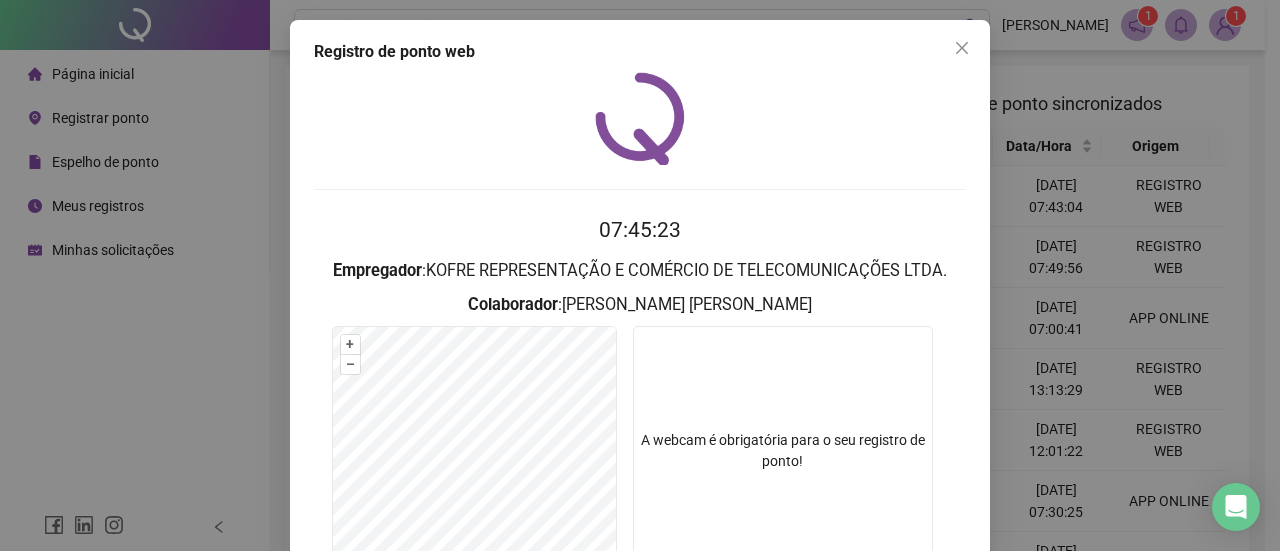 scroll, scrollTop: 178, scrollLeft: 0, axis: vertical 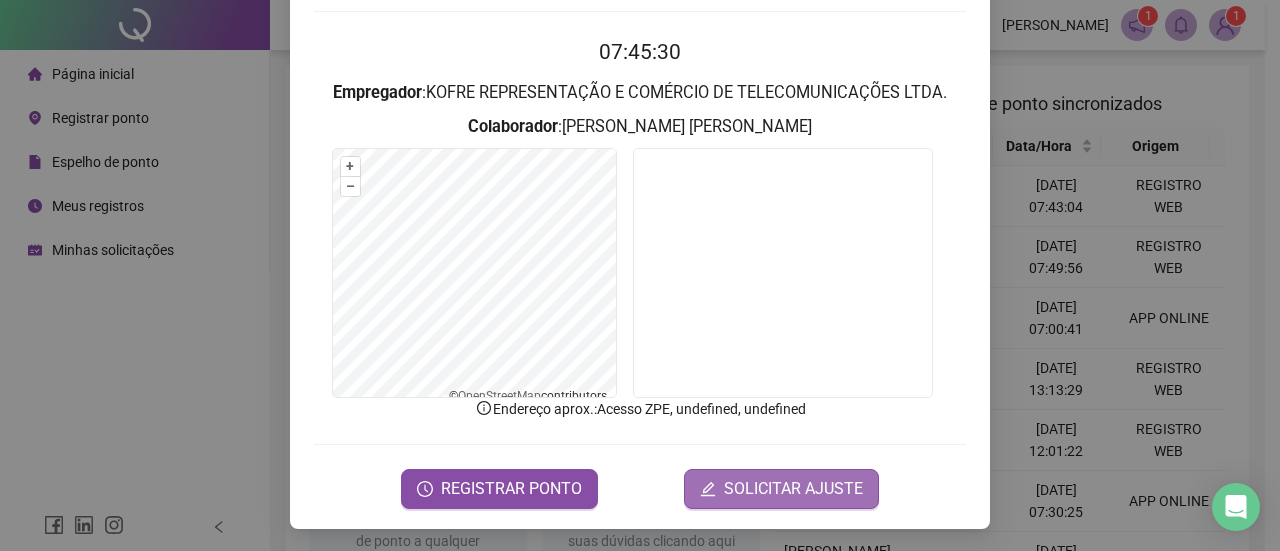 click on "SOLICITAR AJUSTE" at bounding box center (793, 489) 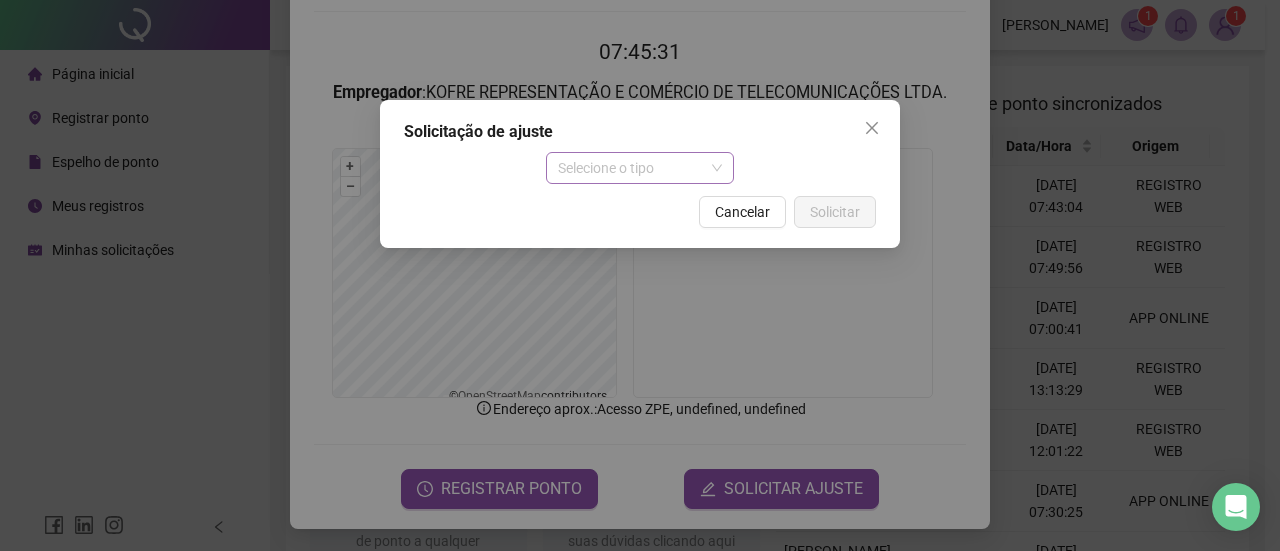 click on "Selecione o tipo" at bounding box center (640, 168) 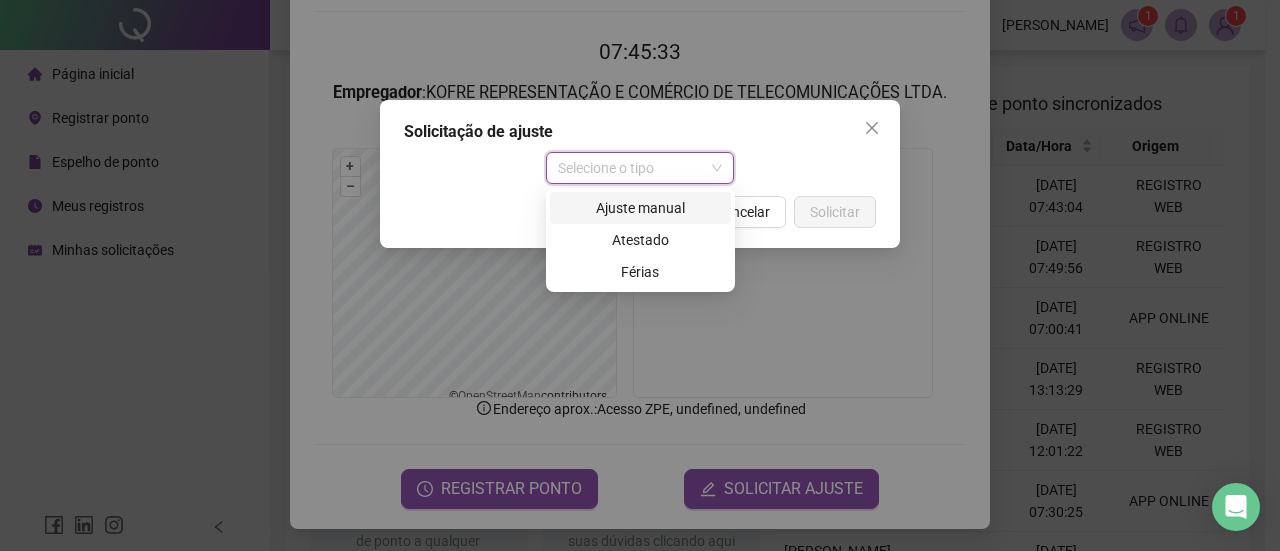 click on "Ajuste manual" at bounding box center [640, 208] 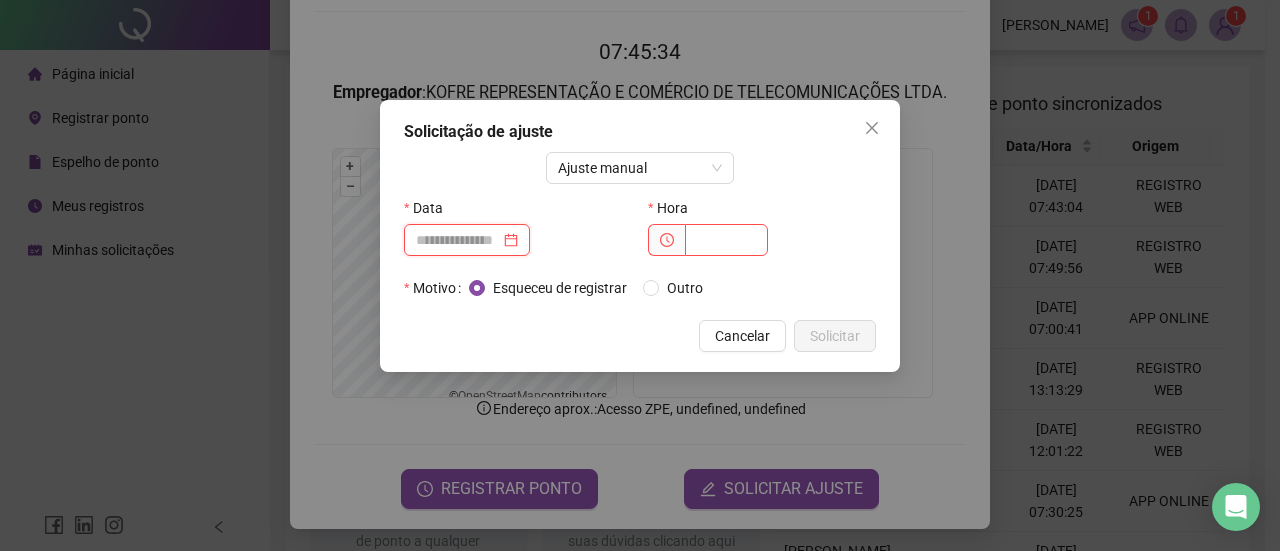 click at bounding box center (458, 240) 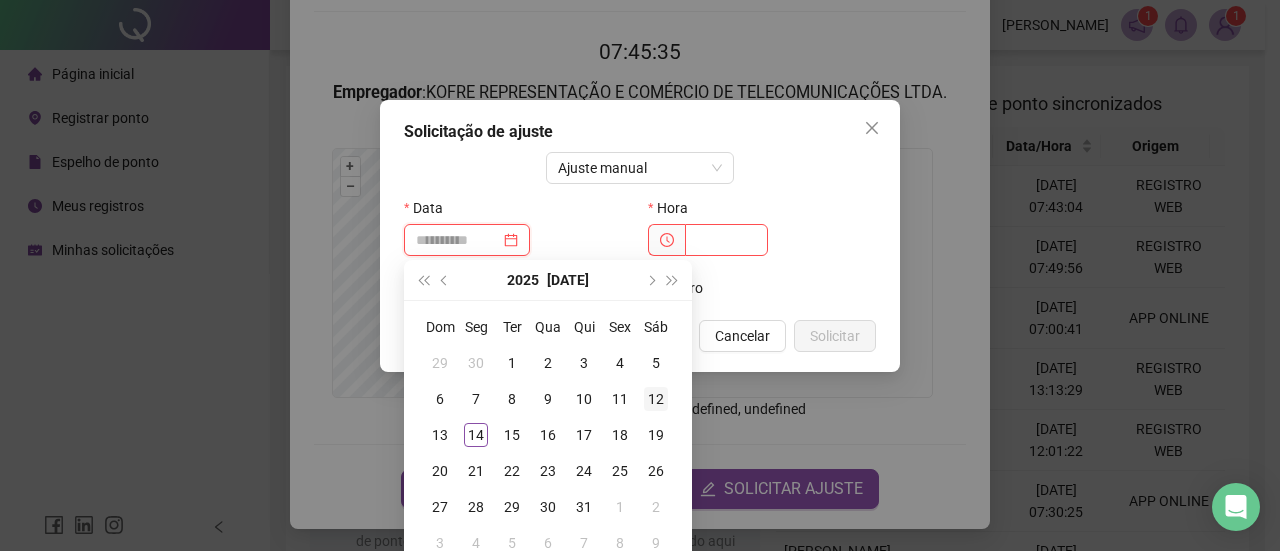 type on "**********" 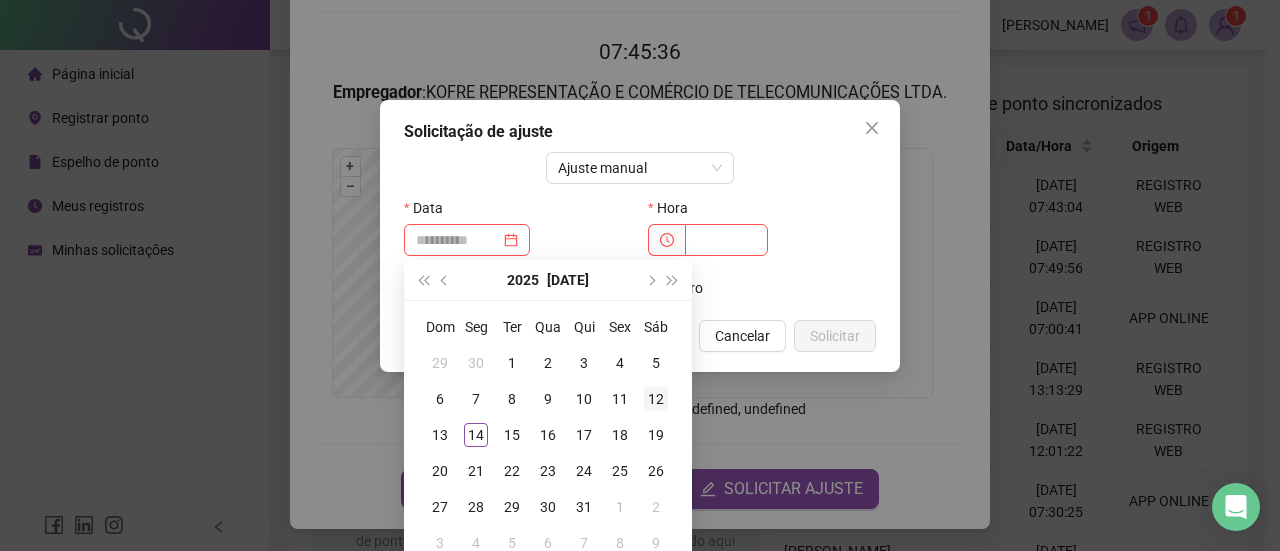 click on "12" at bounding box center [656, 399] 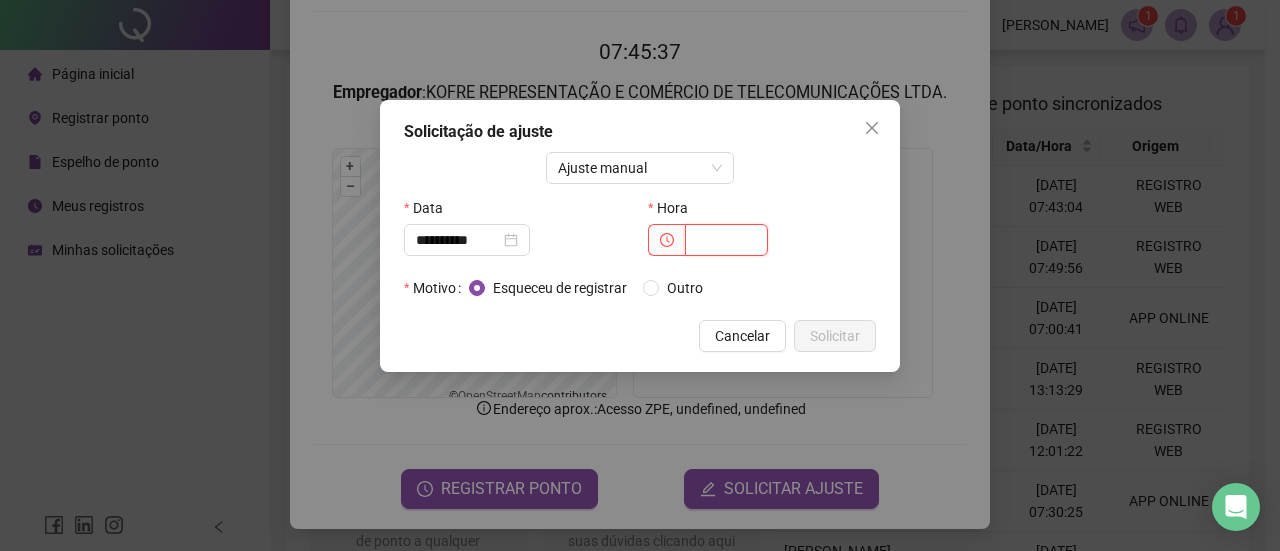click at bounding box center (726, 240) 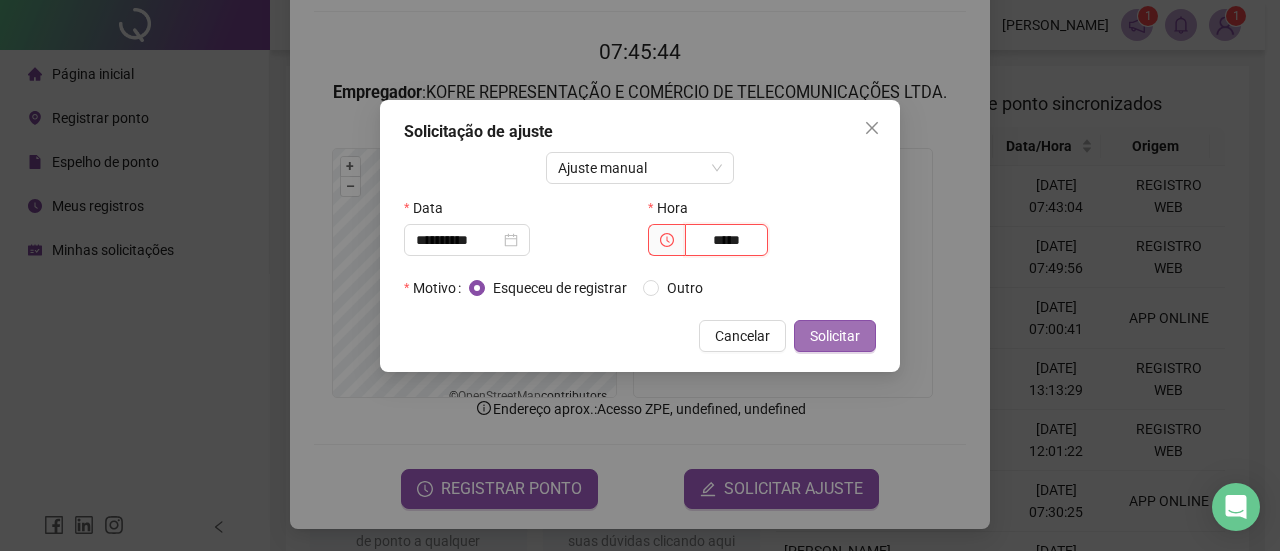 type on "*****" 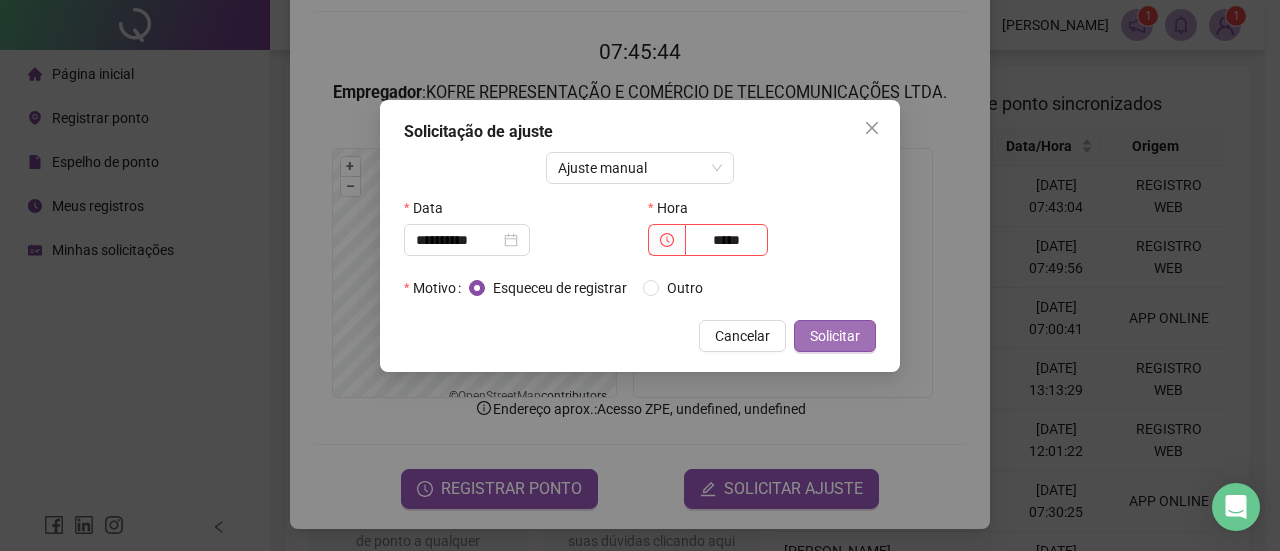 click on "Solicitar" at bounding box center (835, 336) 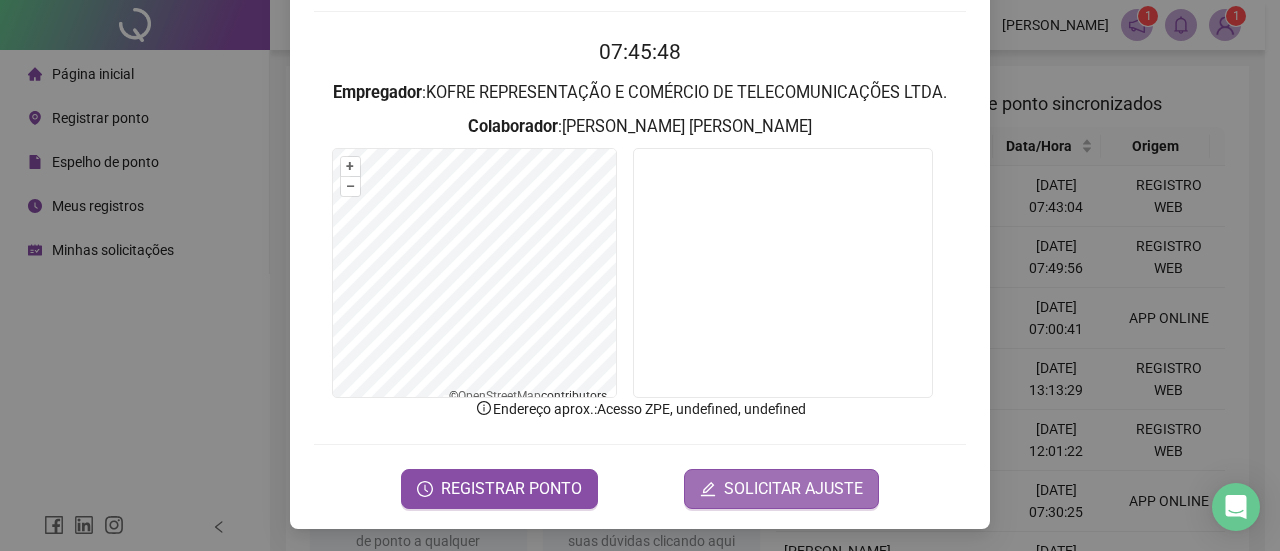 click on "SOLICITAR AJUSTE" at bounding box center [793, 489] 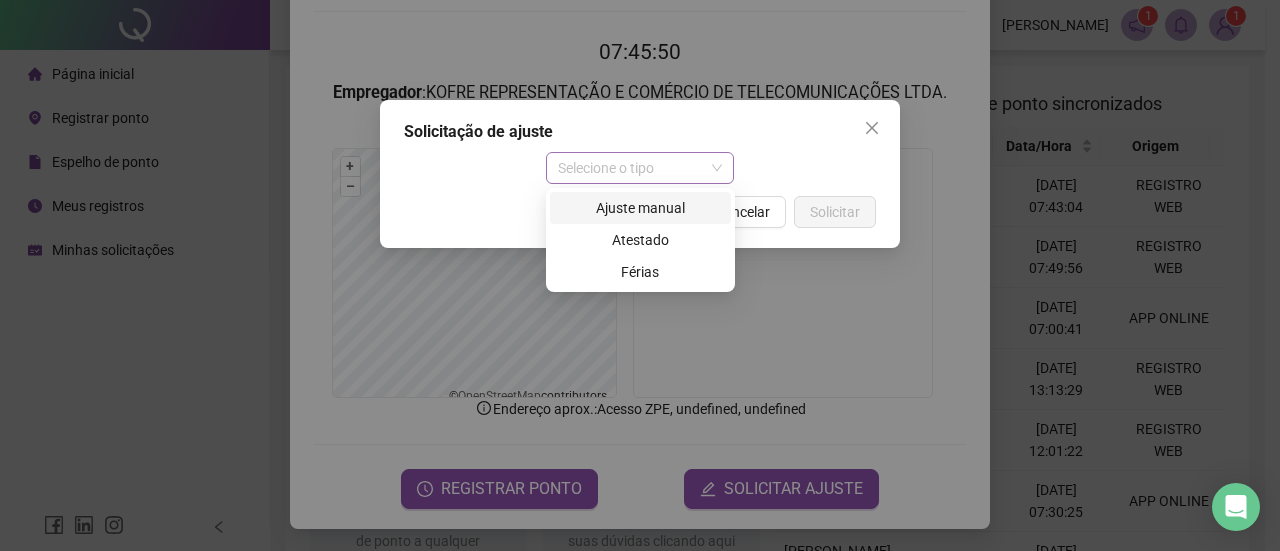 click on "Selecione o tipo" at bounding box center [640, 168] 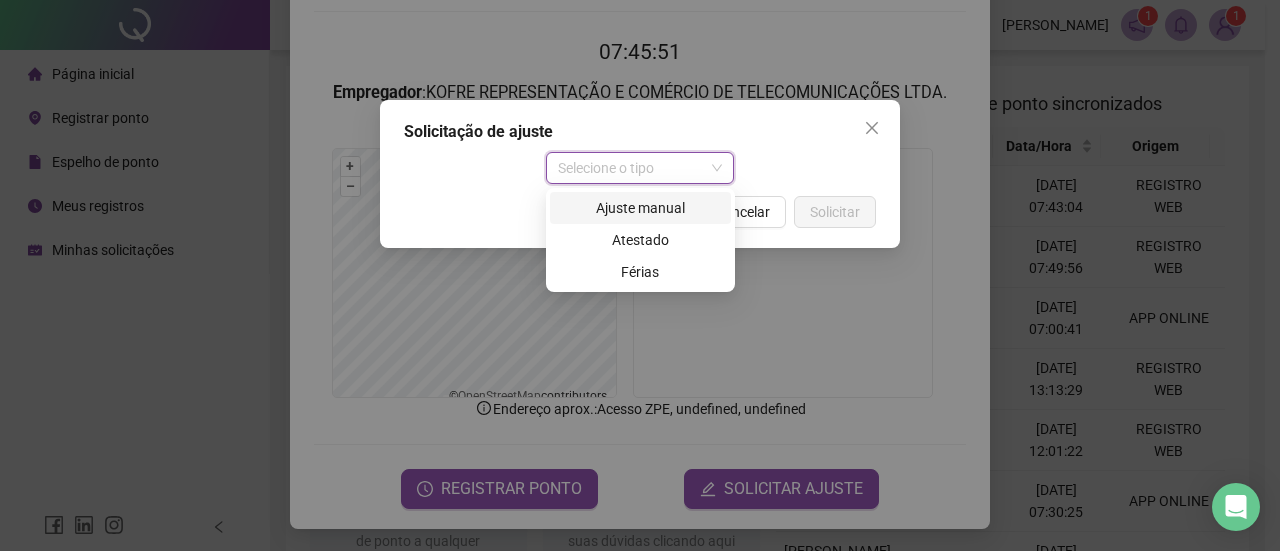 click on "Ajuste manual" at bounding box center [640, 208] 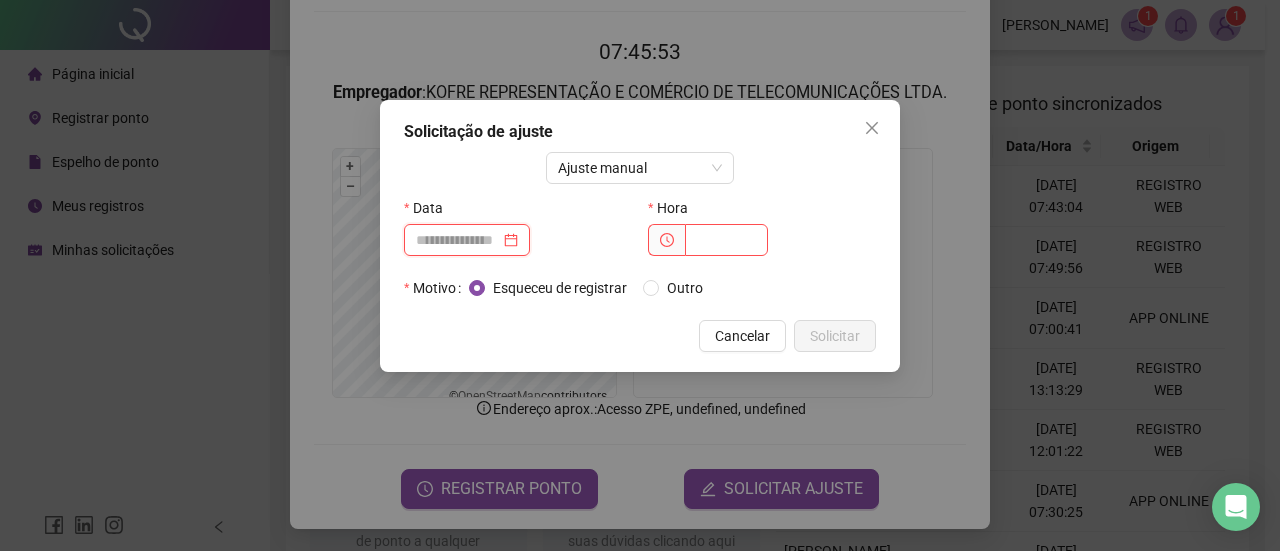 click at bounding box center [458, 240] 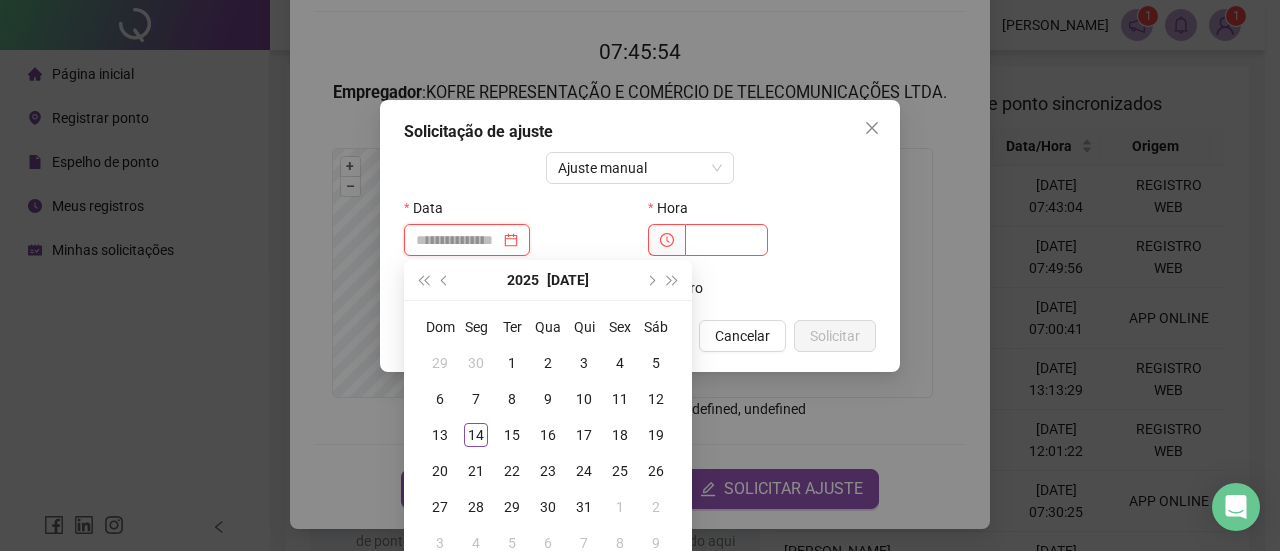 type on "**********" 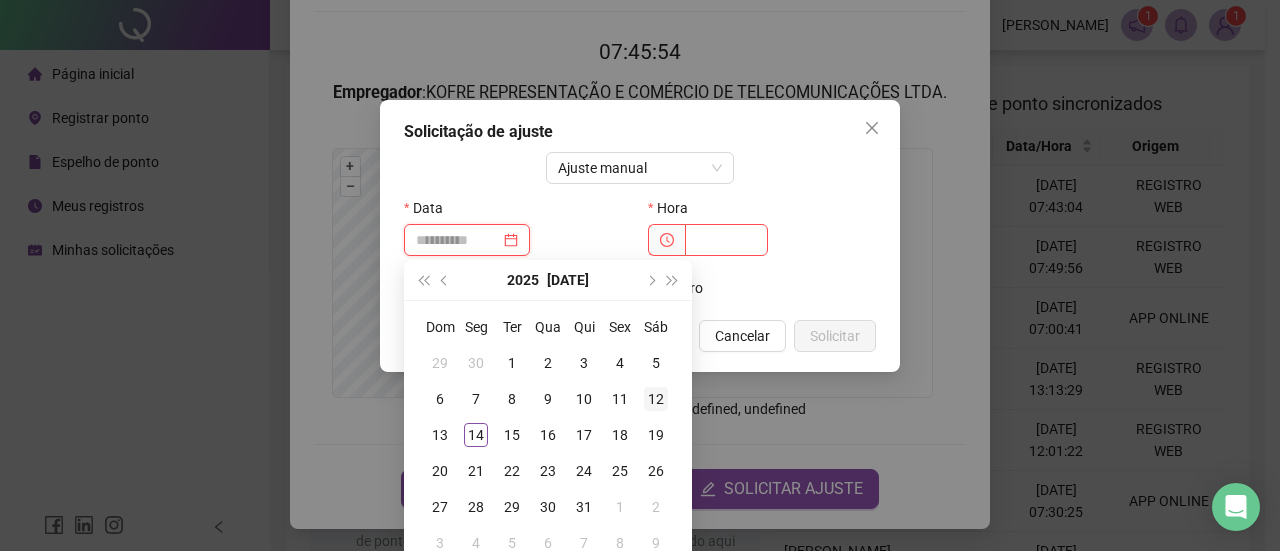 type on "**********" 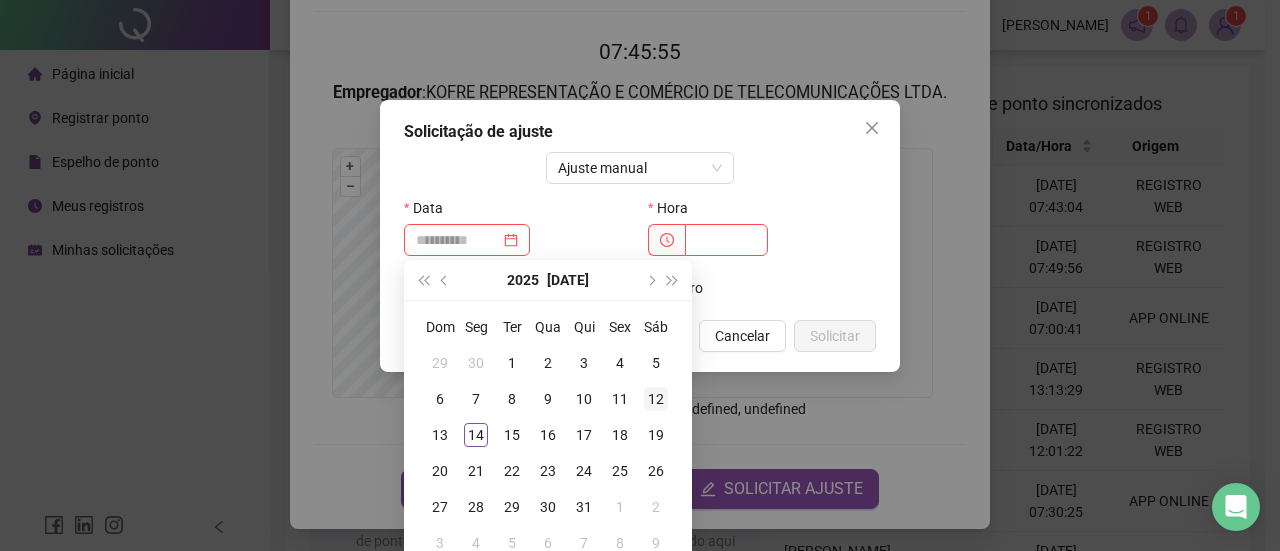 click on "12" at bounding box center [656, 399] 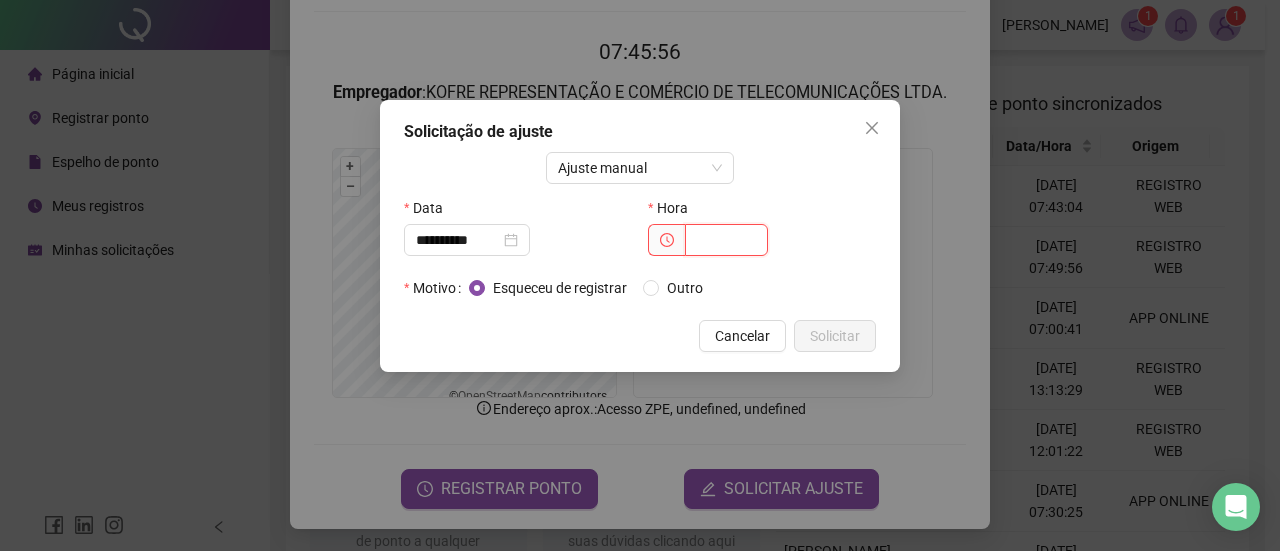 click at bounding box center (726, 240) 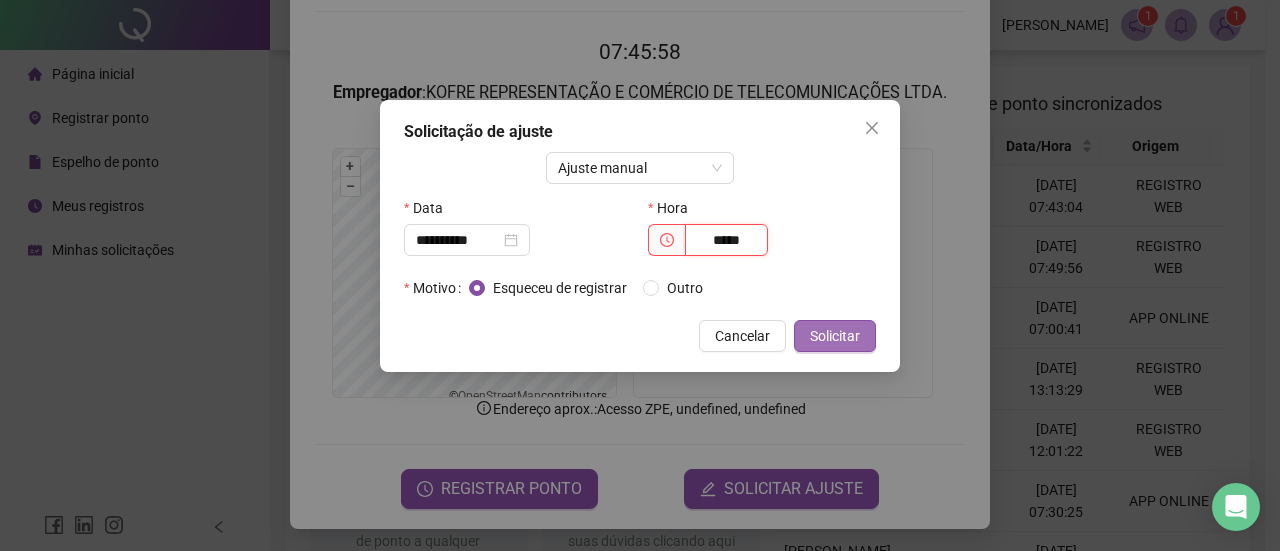 type on "*****" 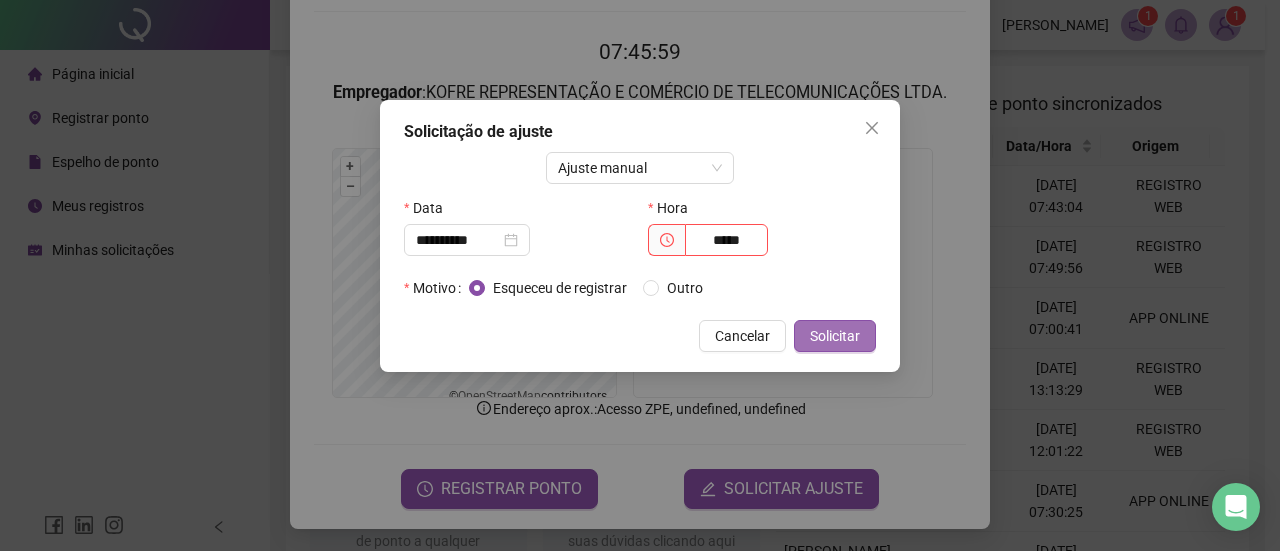 click on "Solicitar" at bounding box center (835, 336) 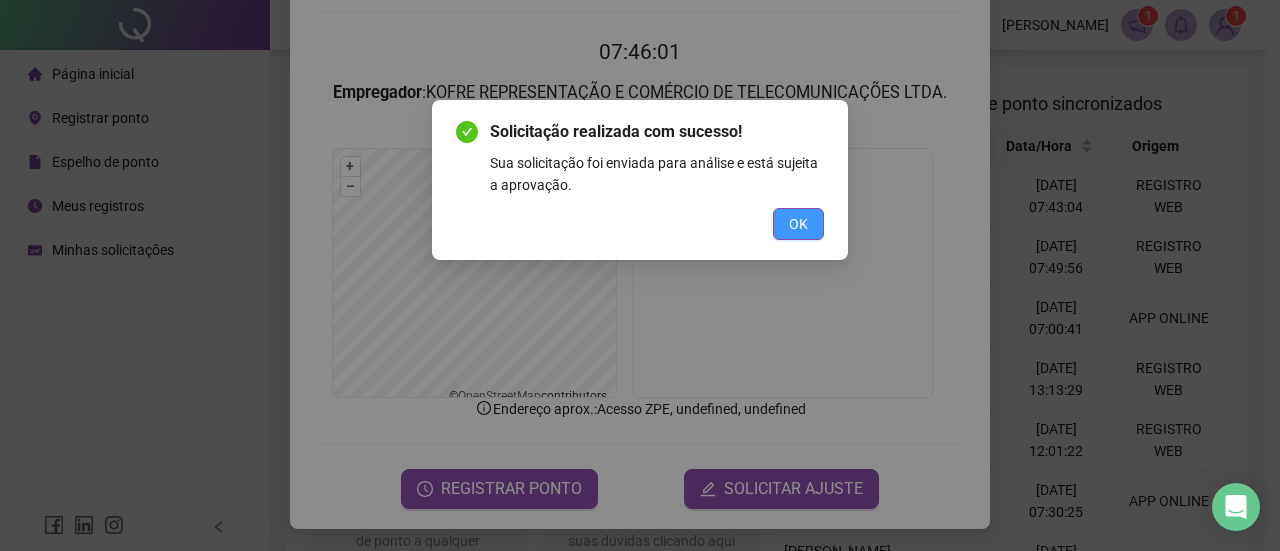 click on "OK" at bounding box center (798, 224) 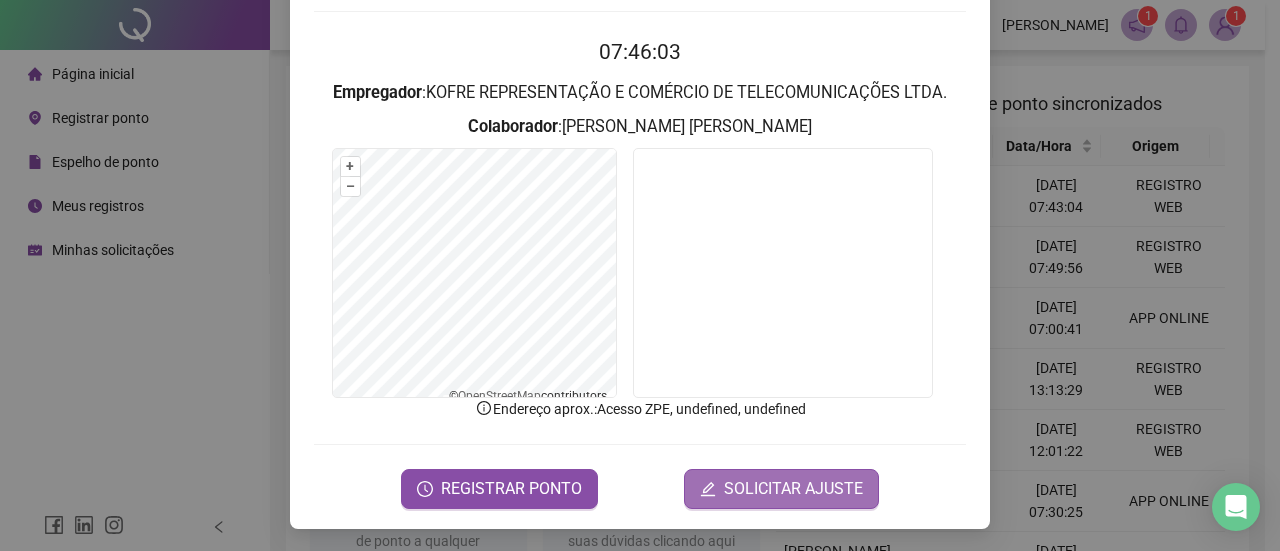 click on "SOLICITAR AJUSTE" at bounding box center [793, 489] 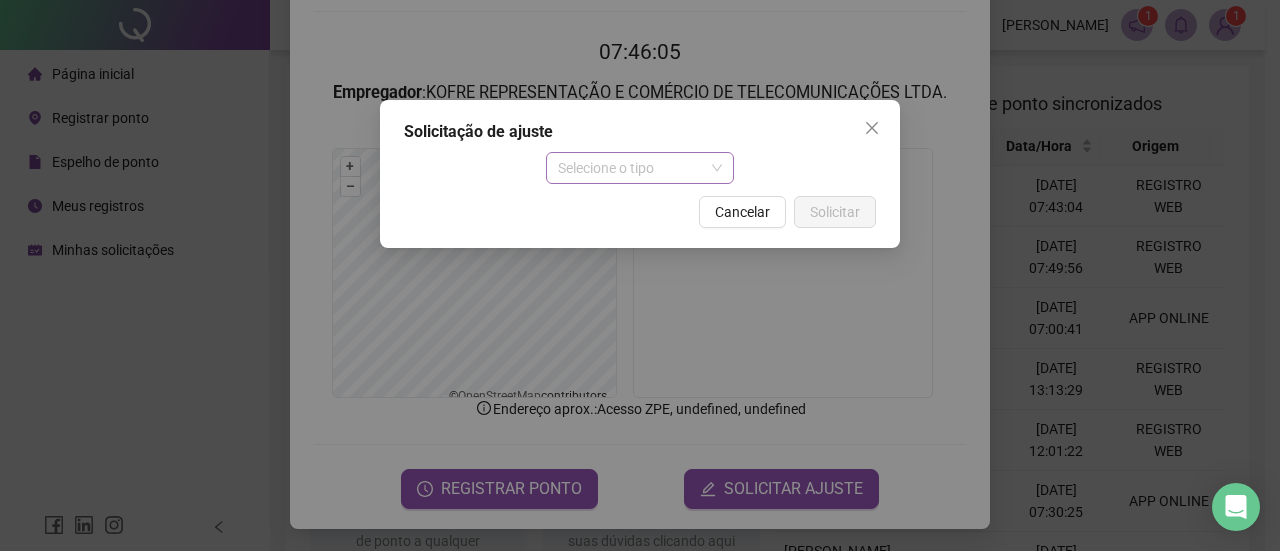 click on "Selecione o tipo" at bounding box center [640, 168] 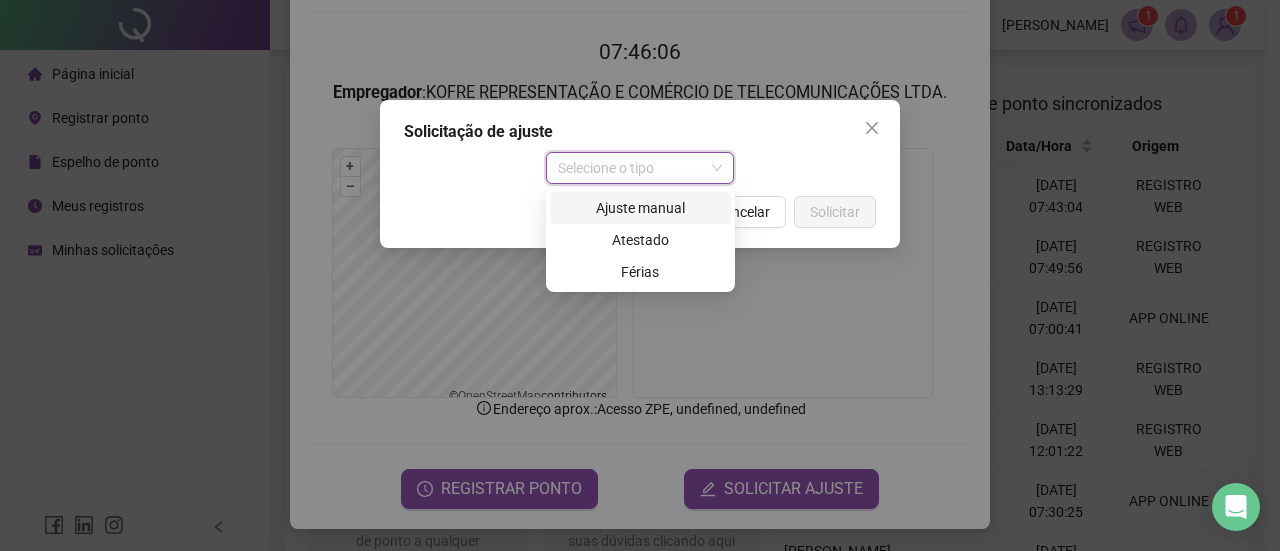 click on "Ajuste manual" at bounding box center [640, 208] 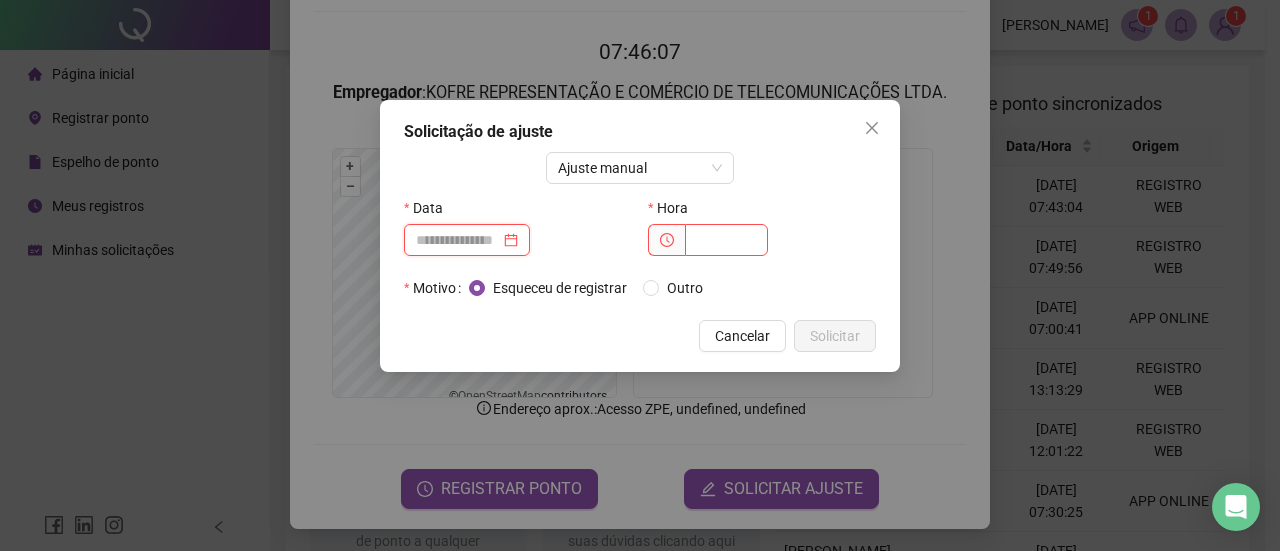 click at bounding box center [458, 240] 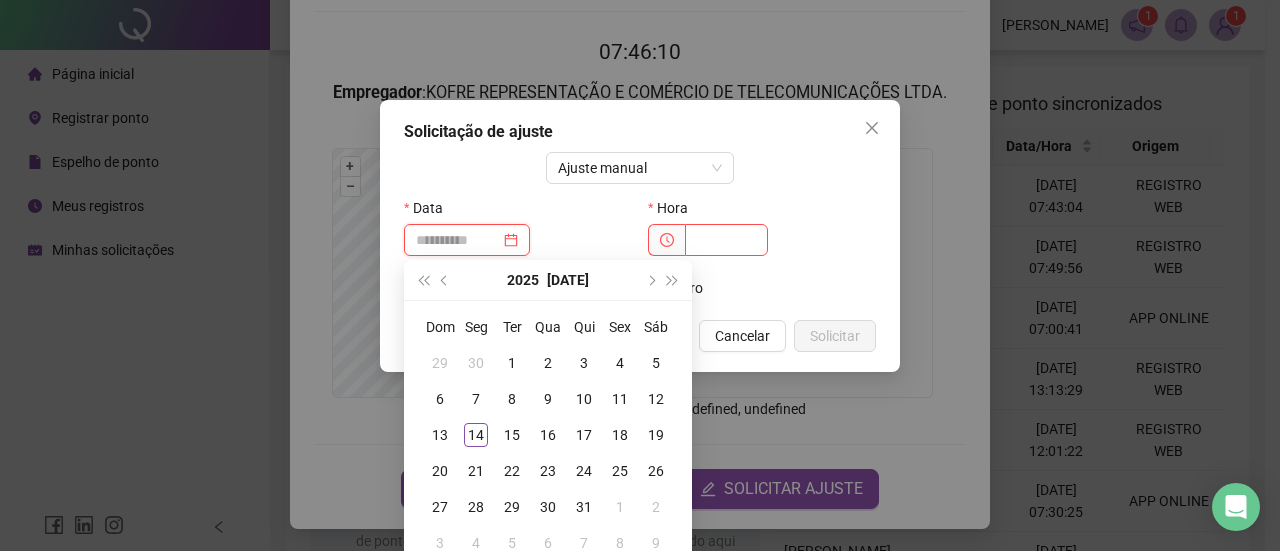 type on "**********" 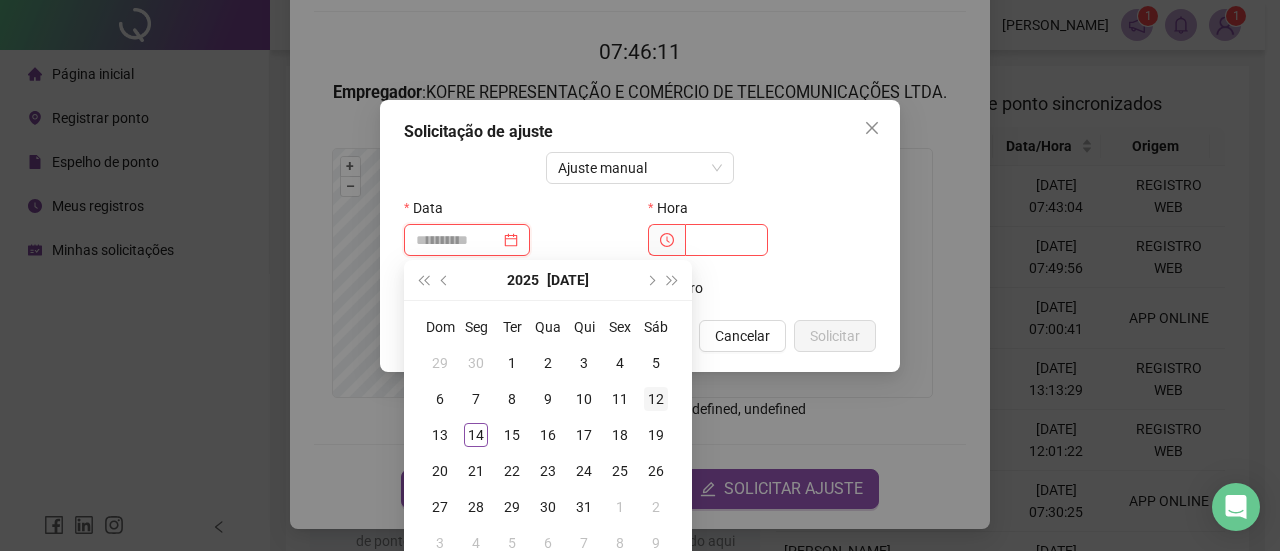 type on "**********" 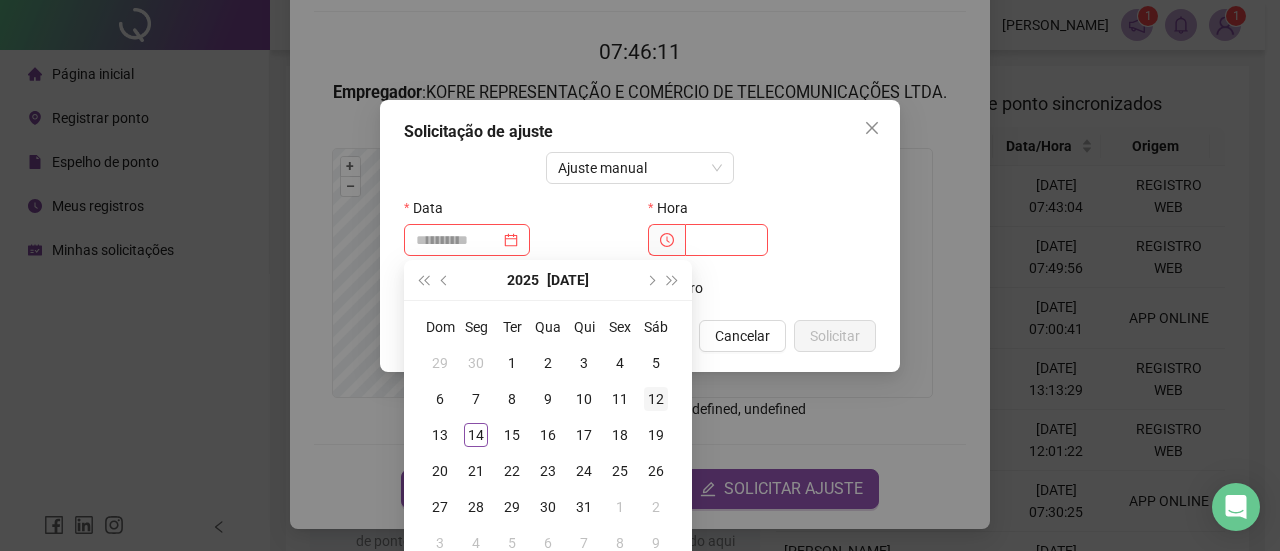 click on "12" at bounding box center (656, 399) 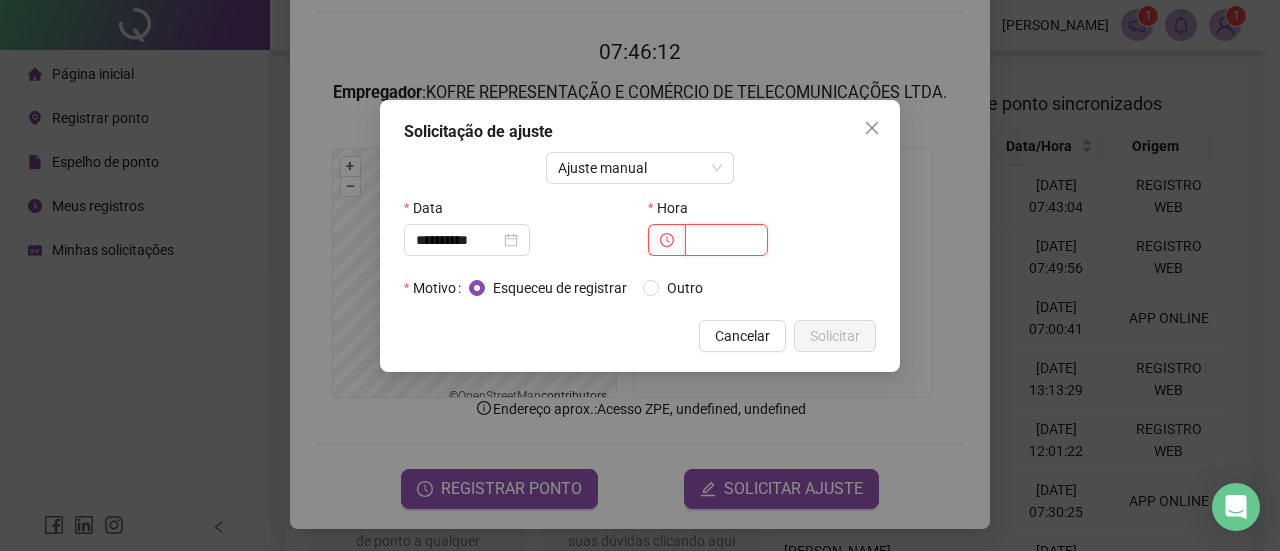 click at bounding box center [726, 240] 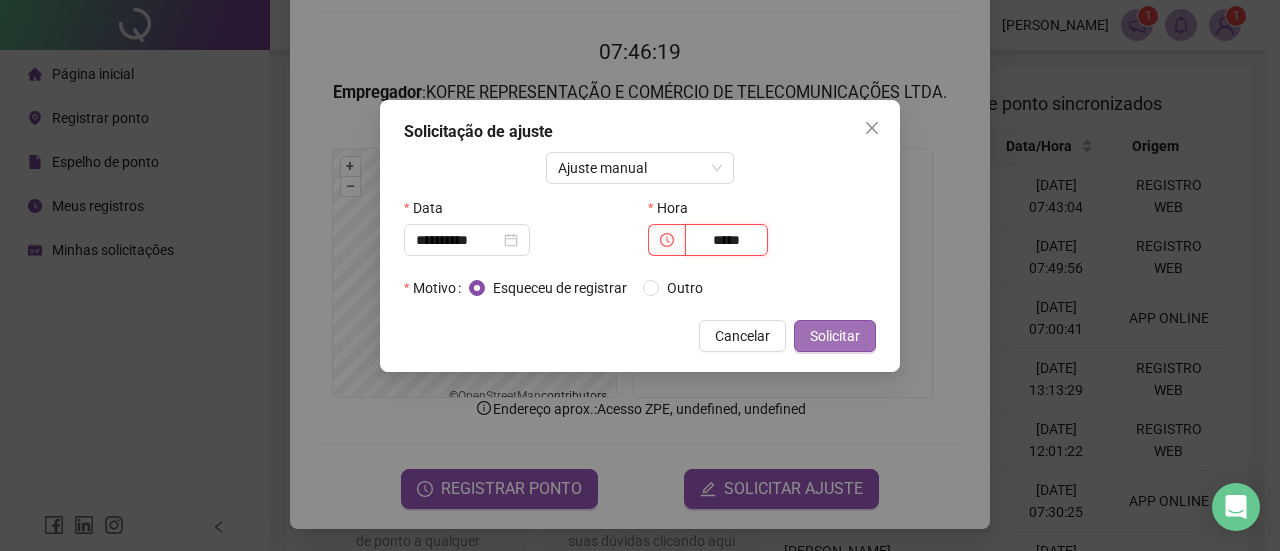 type on "*****" 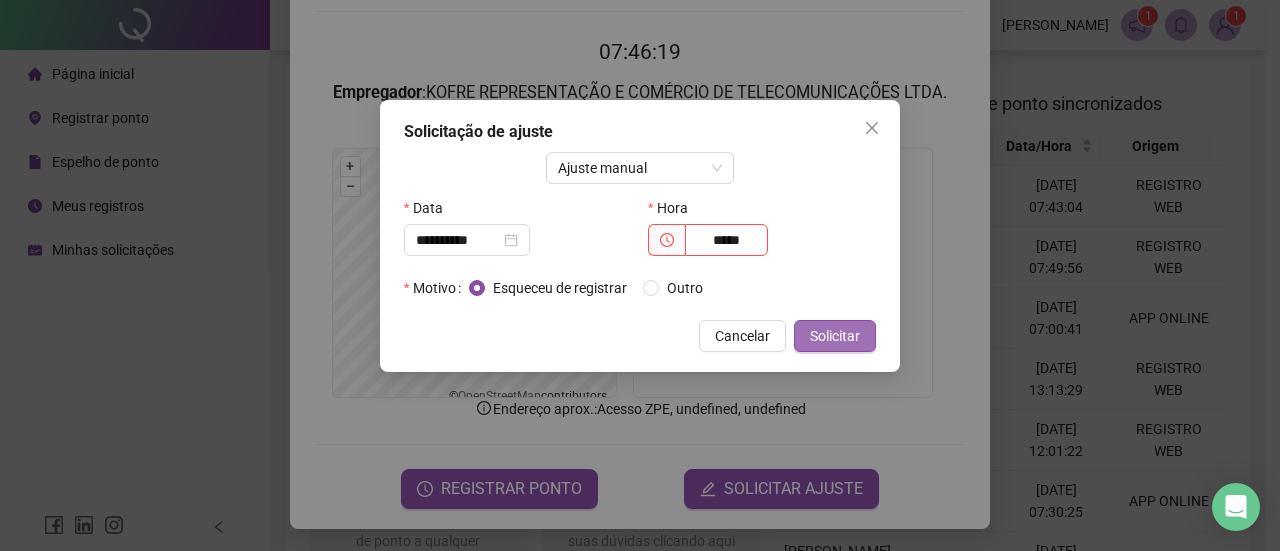 click on "Solicitar" at bounding box center (835, 336) 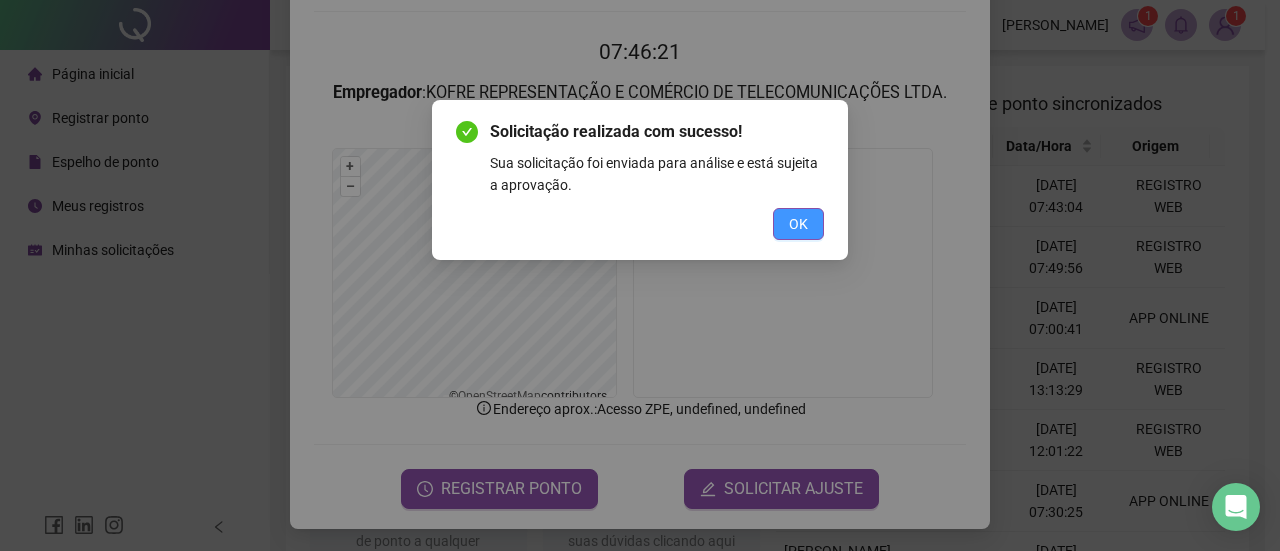 click on "OK" at bounding box center [798, 224] 